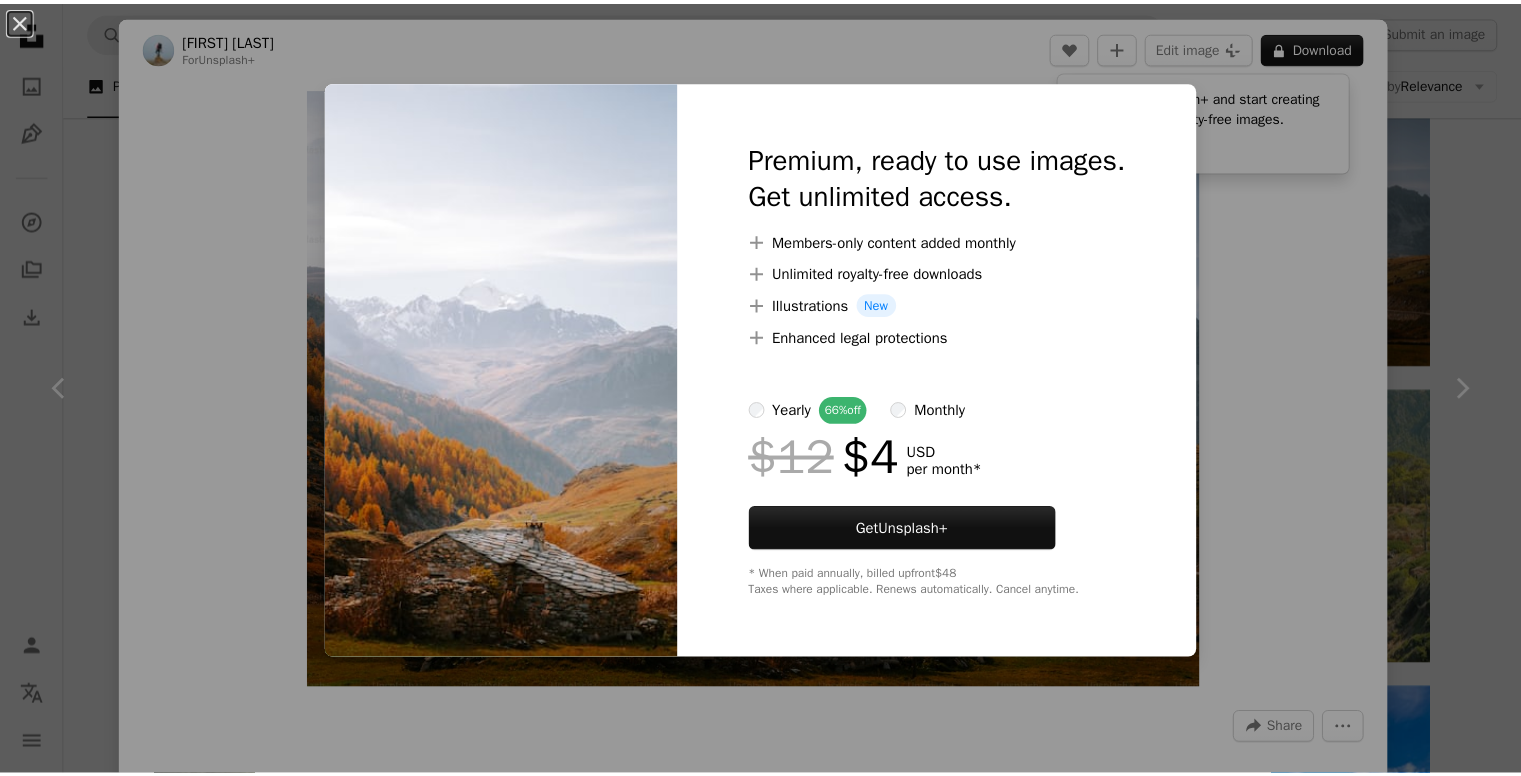 scroll, scrollTop: 6388, scrollLeft: 0, axis: vertical 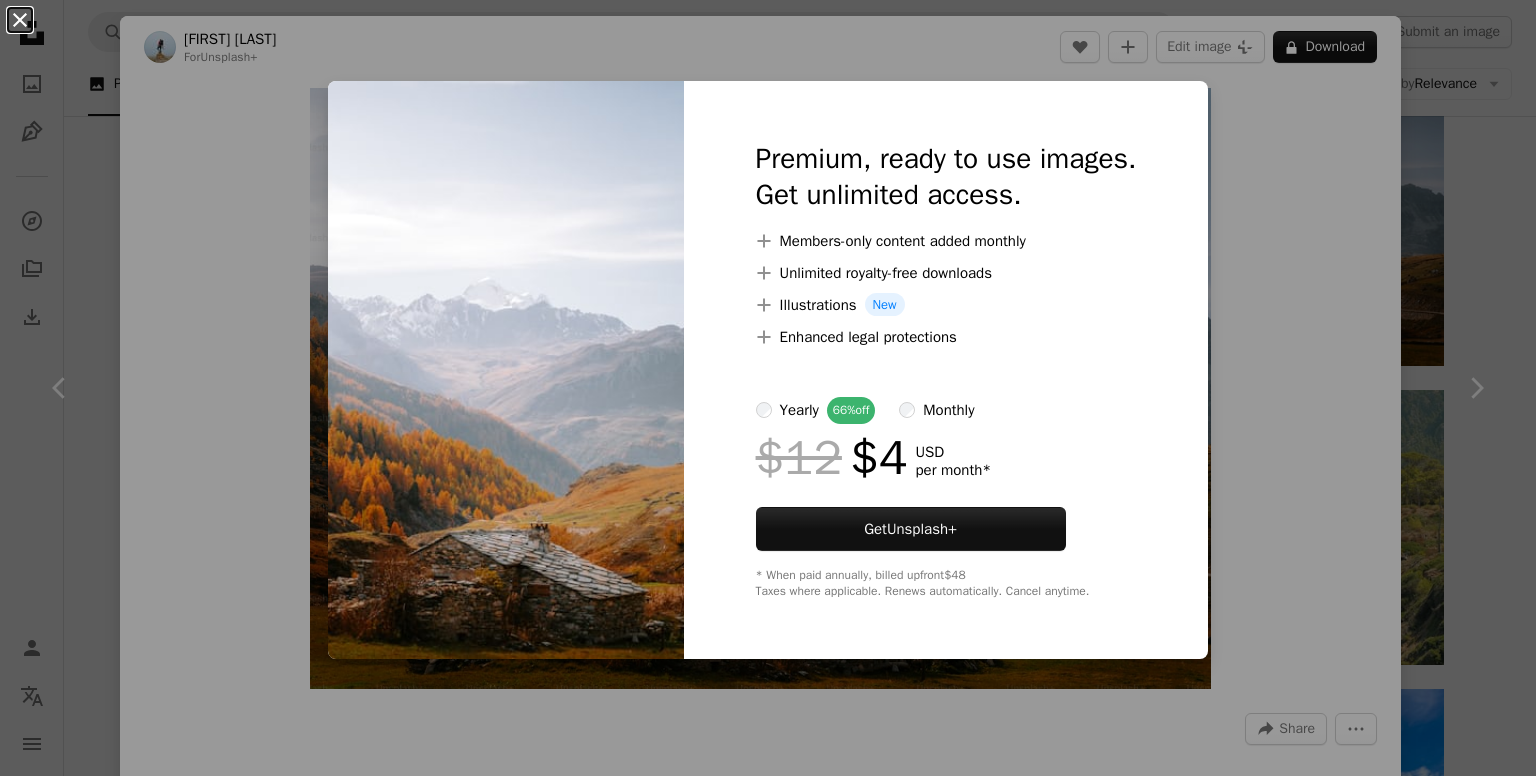 click on "An X shape" at bounding box center [20, 20] 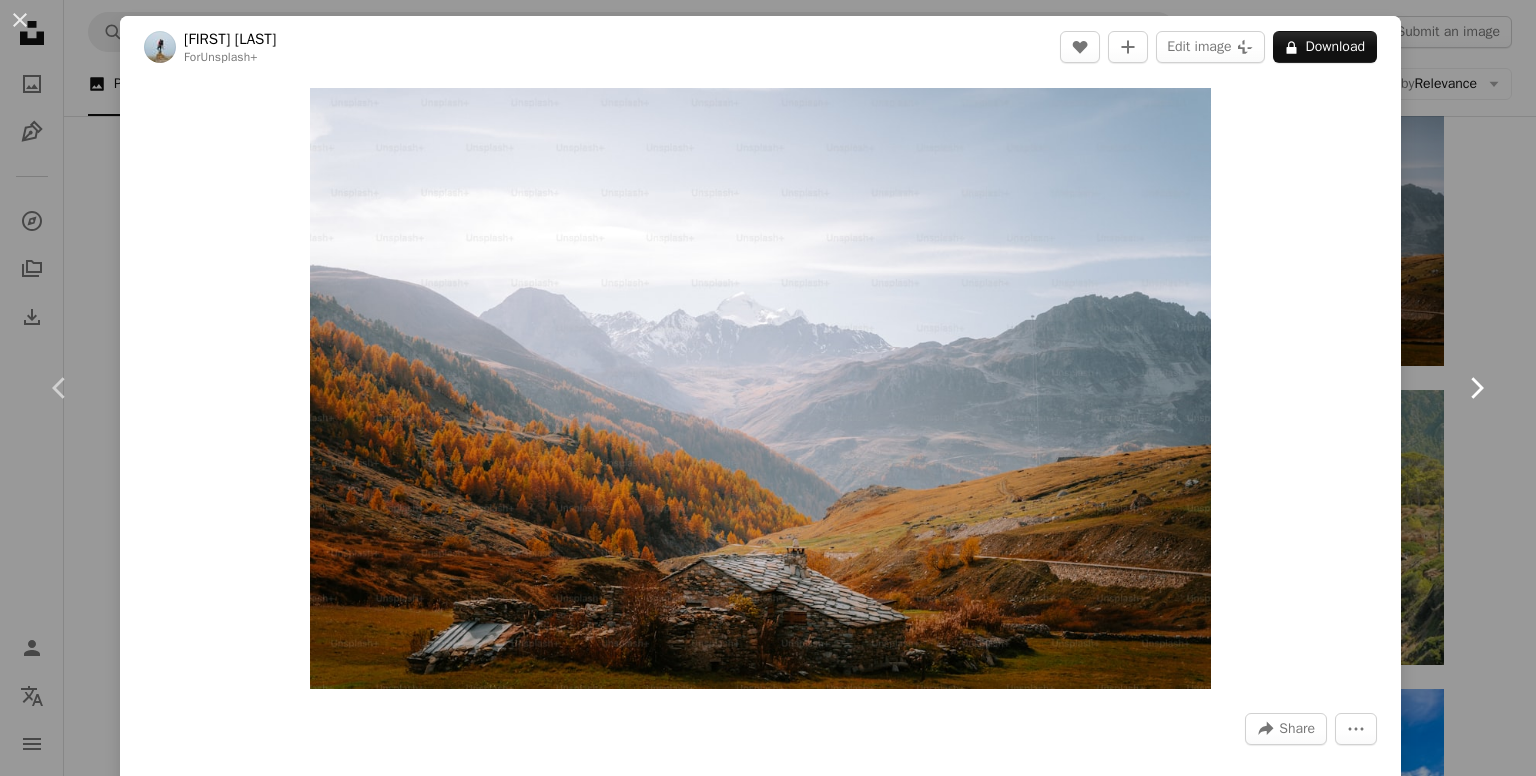 click on "Chevron right" at bounding box center (1476, 388) 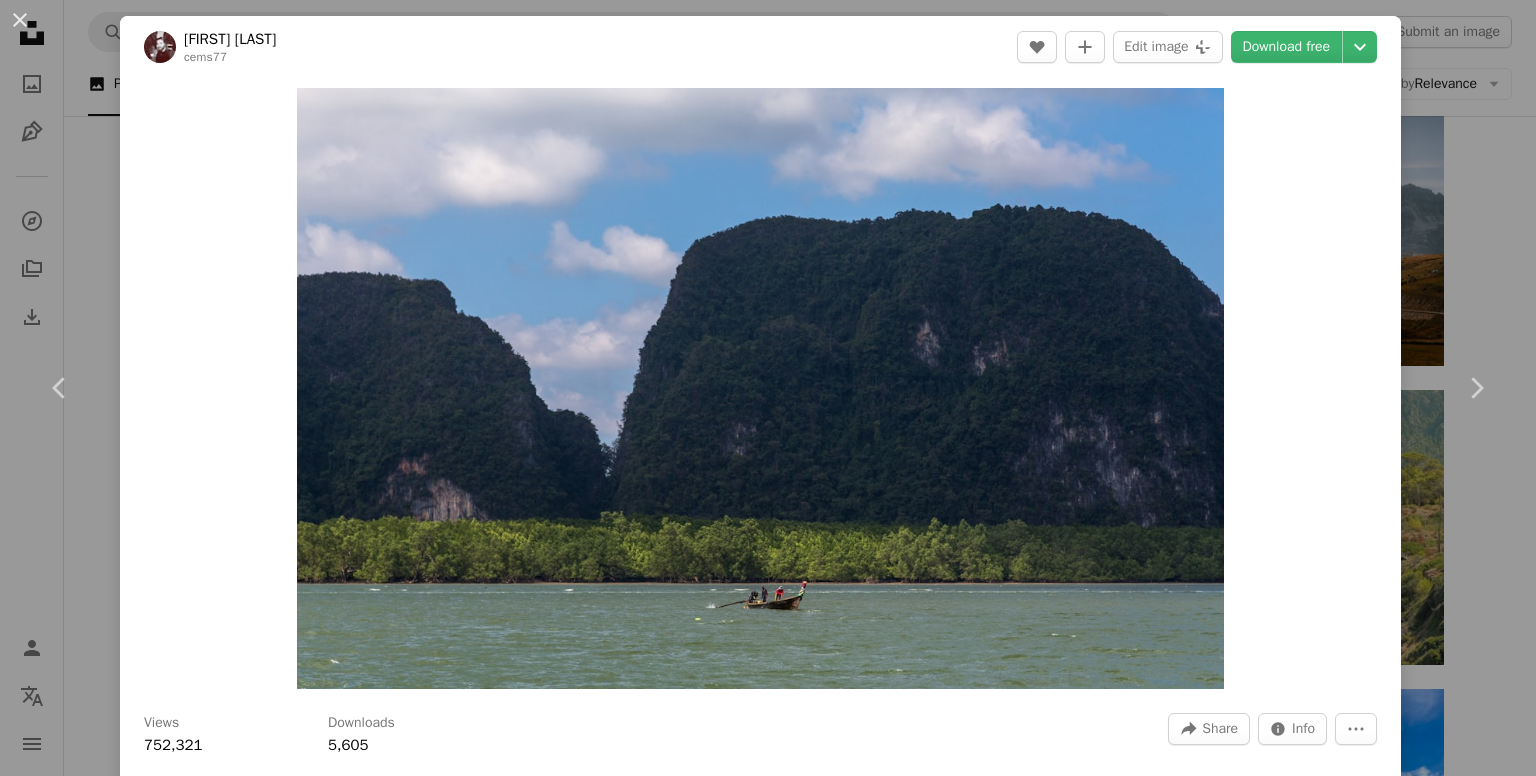 click on "An X shape" at bounding box center [20, 20] 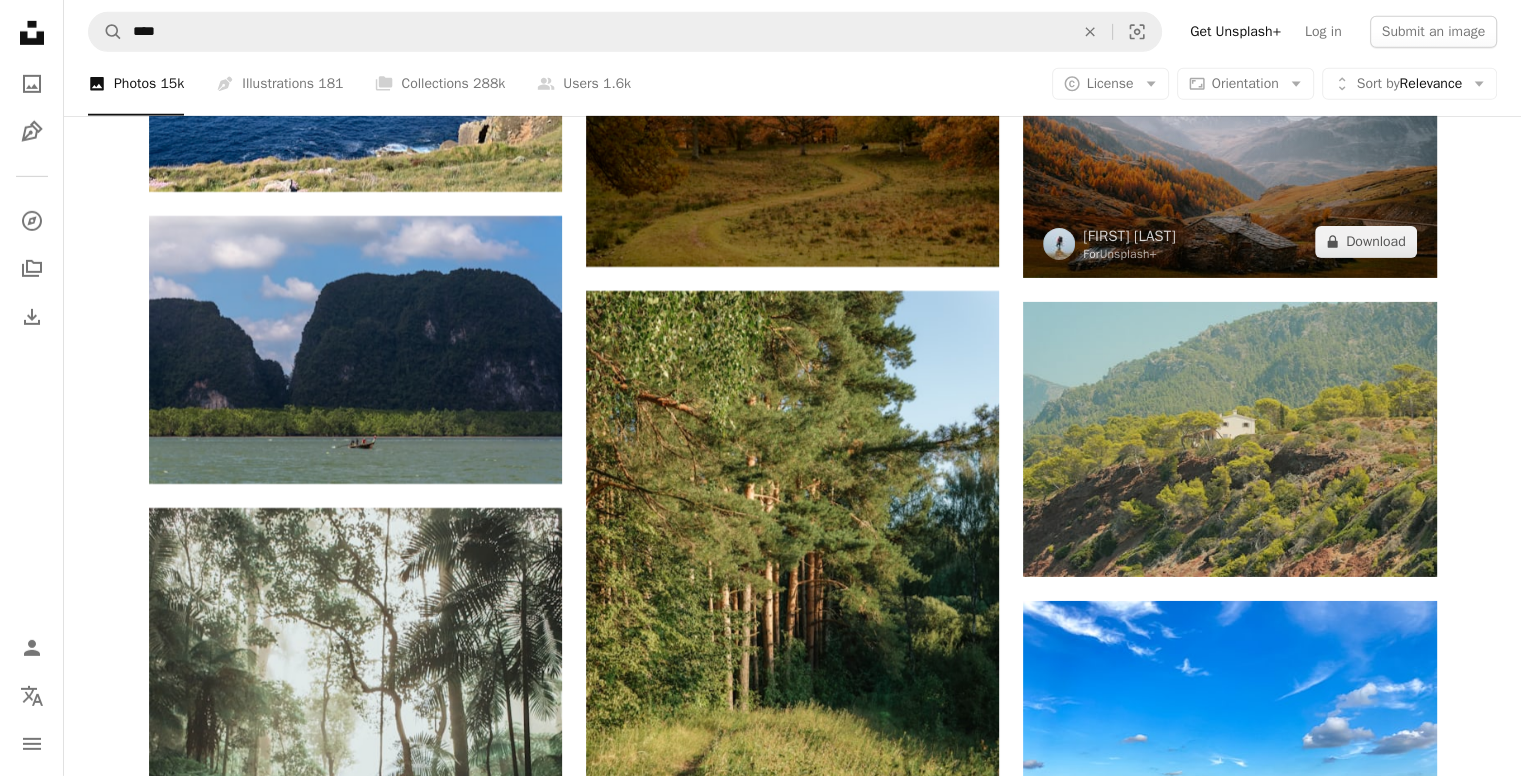 scroll, scrollTop: 6488, scrollLeft: 0, axis: vertical 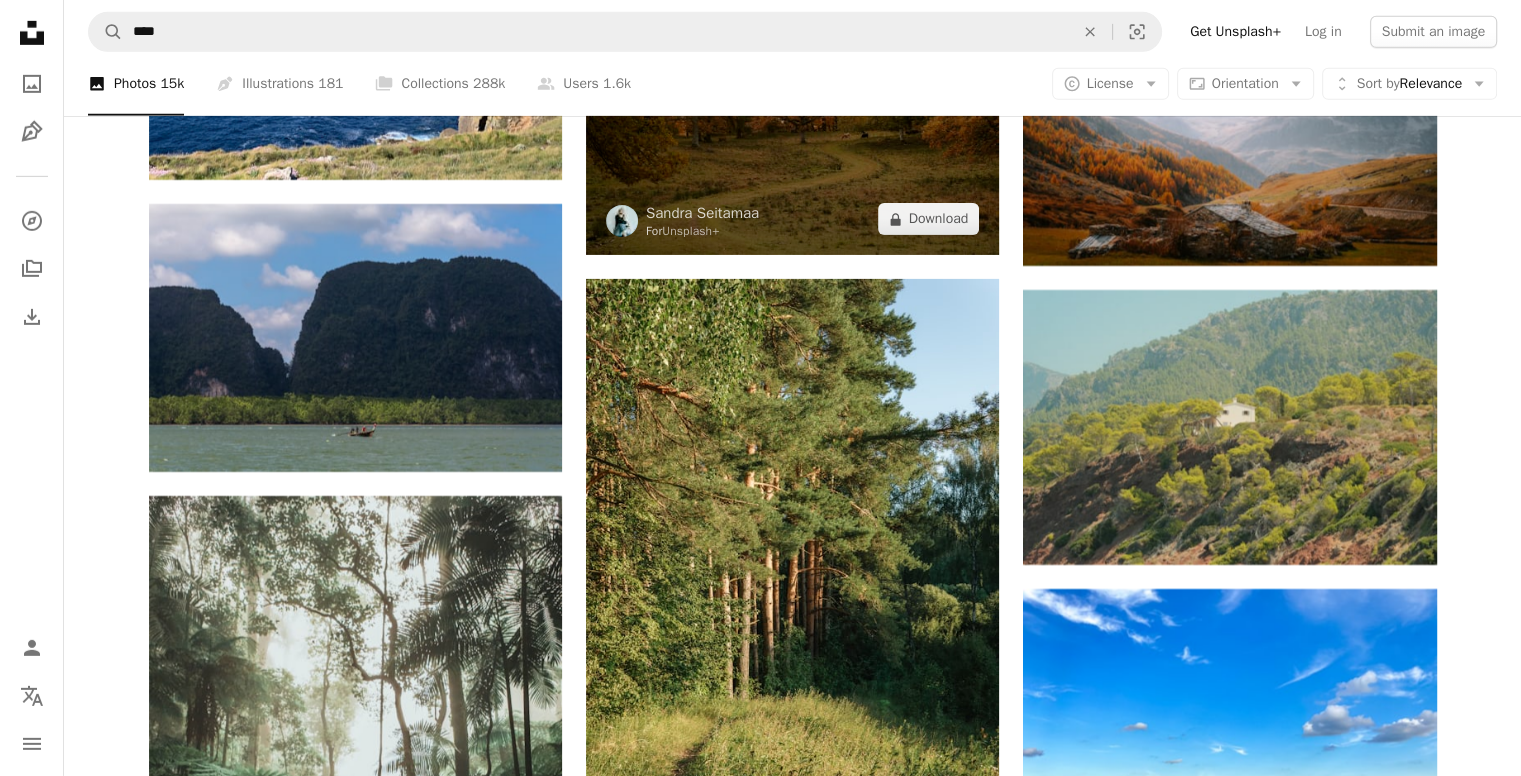 click at bounding box center (792, 117) 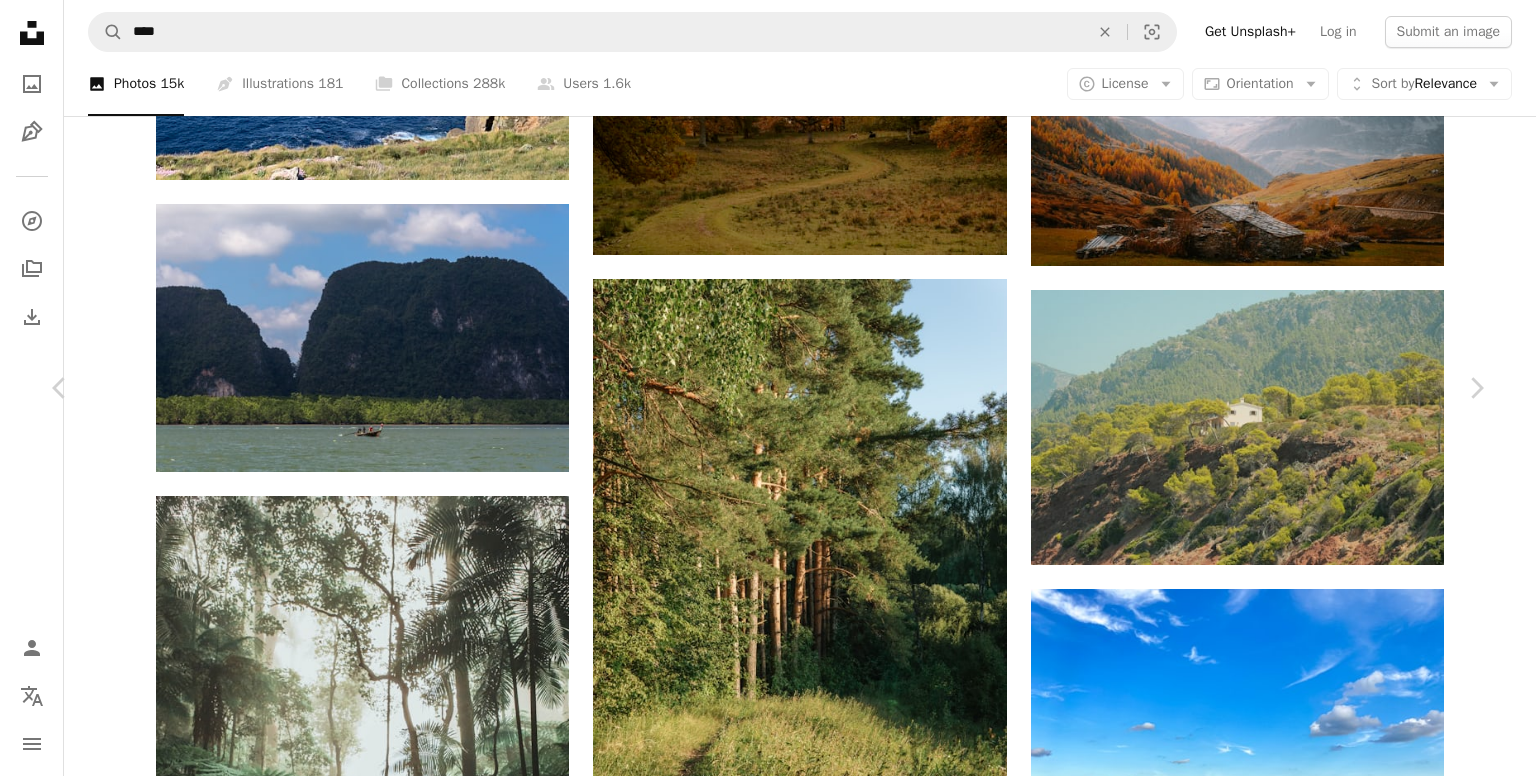 click on "An X shape" at bounding box center (20, 20) 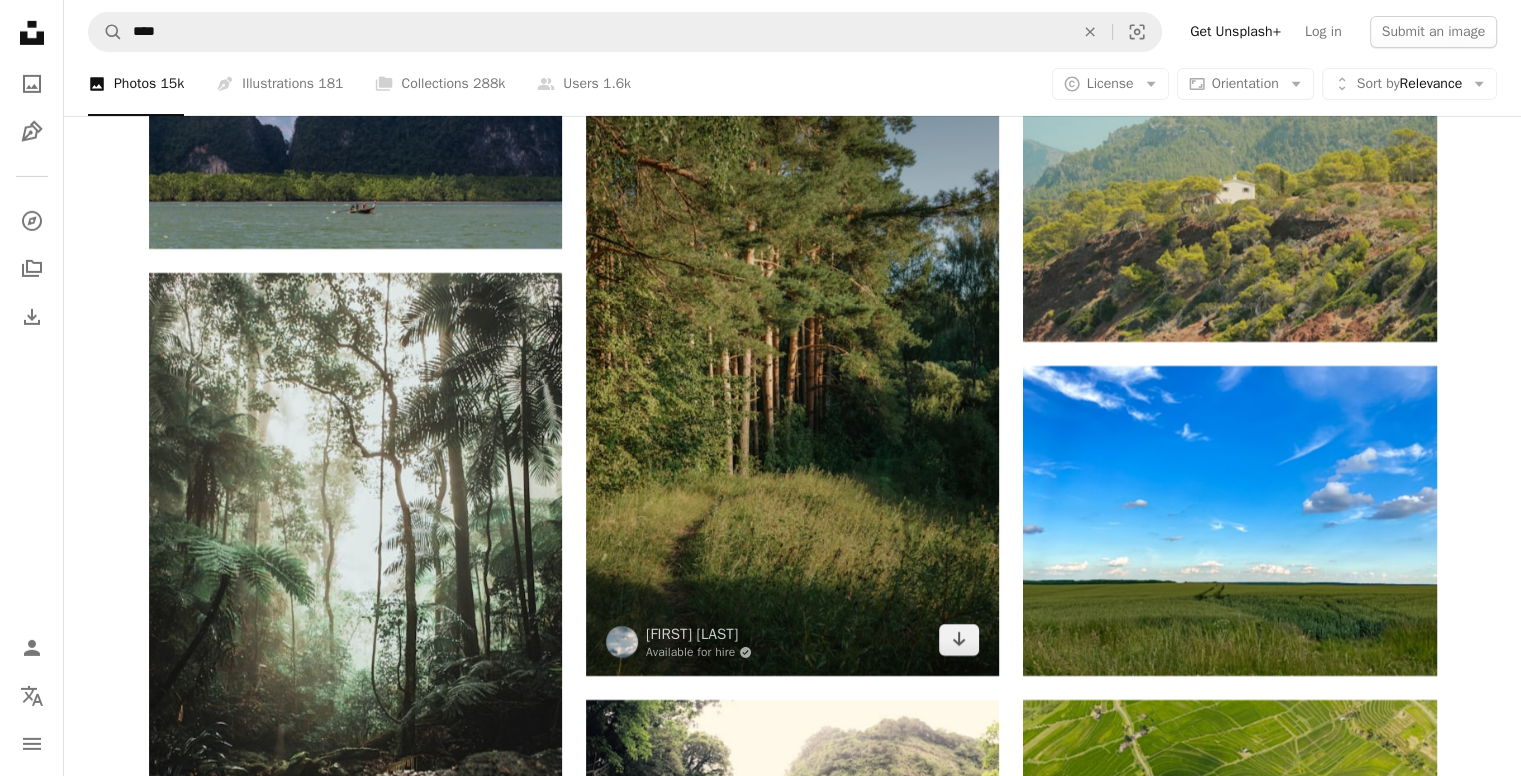 scroll, scrollTop: 6888, scrollLeft: 0, axis: vertical 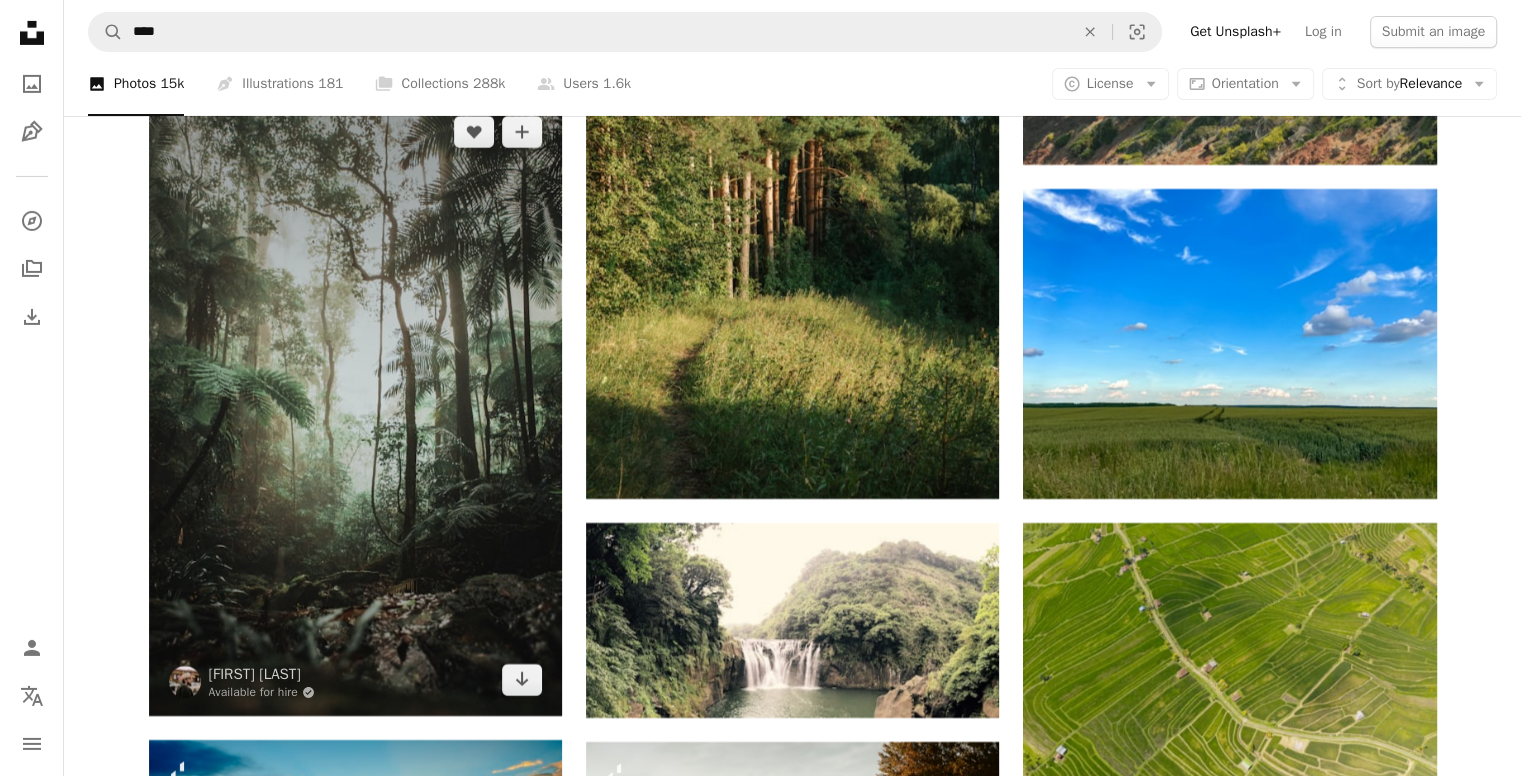 click at bounding box center [355, 406] 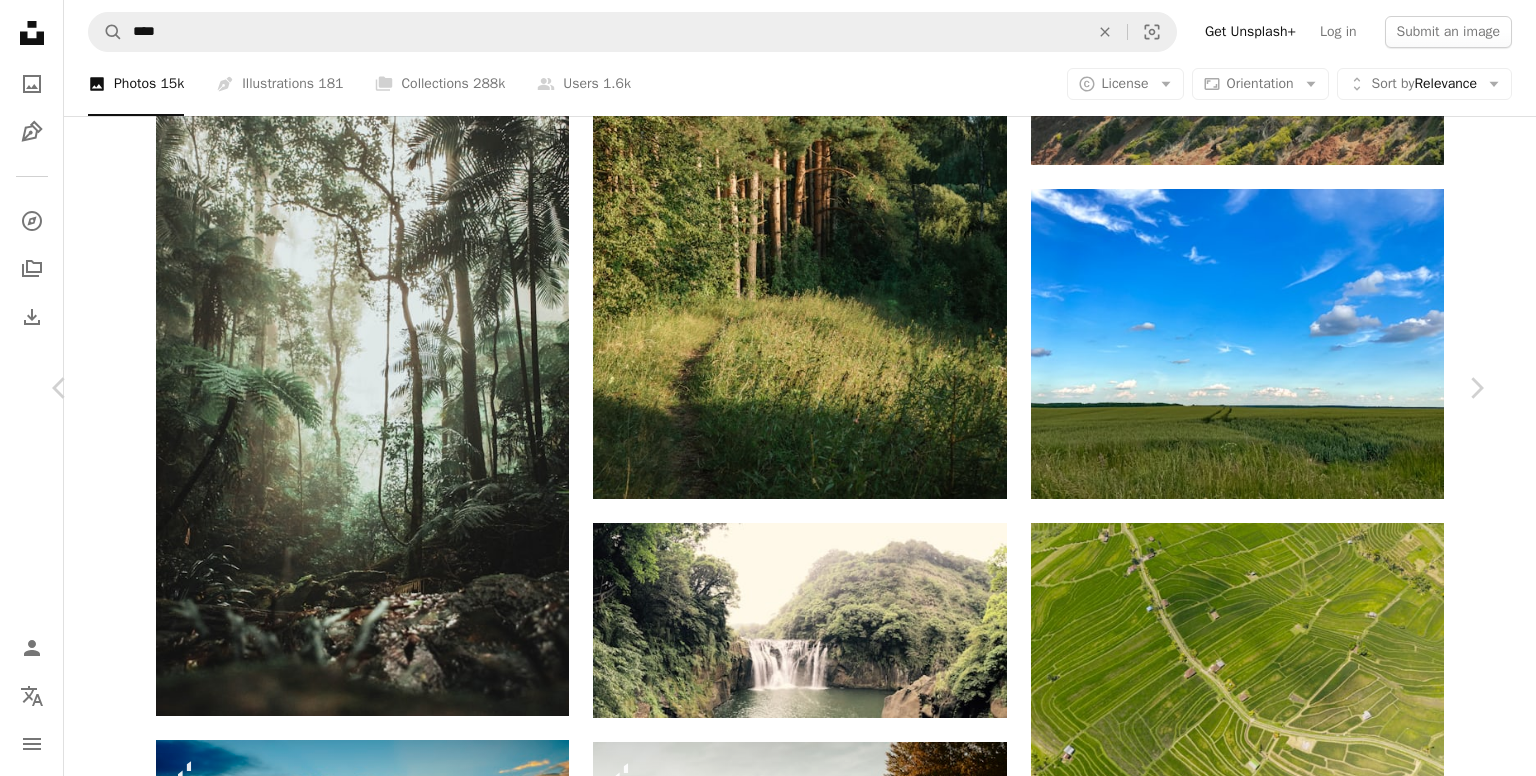 click on "Download free" at bounding box center (1287, 5016) 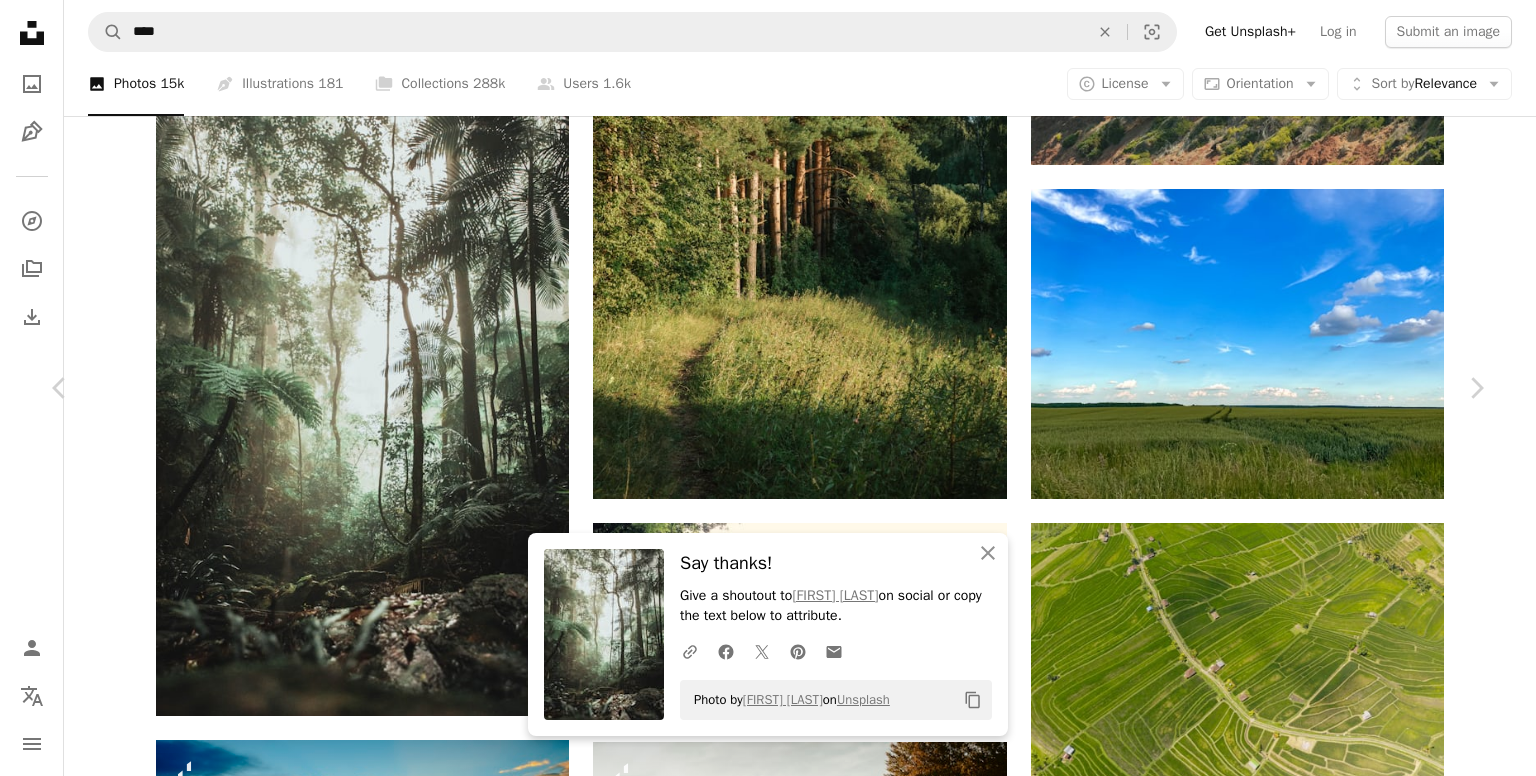click on "An X shape" at bounding box center (20, 20) 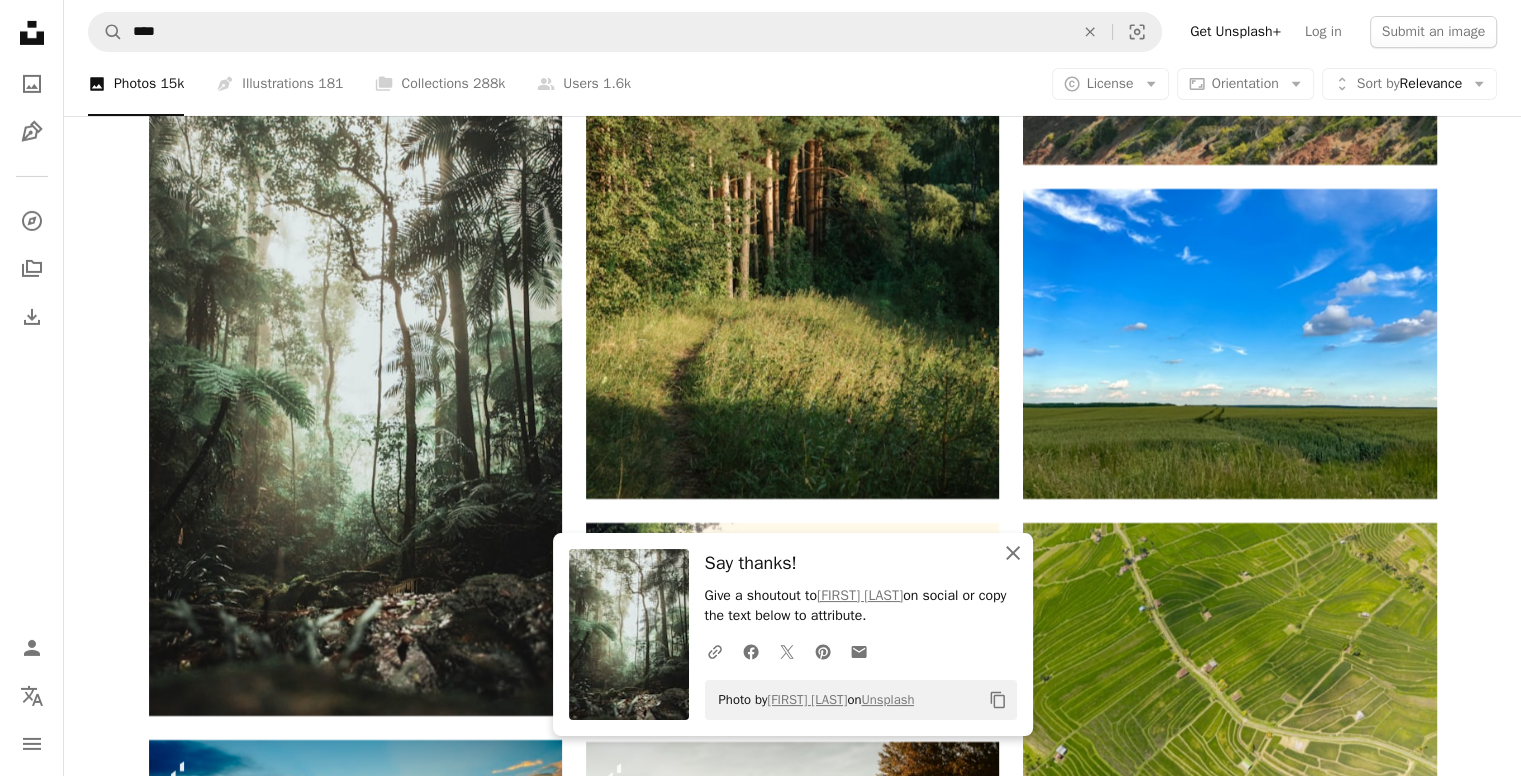 click 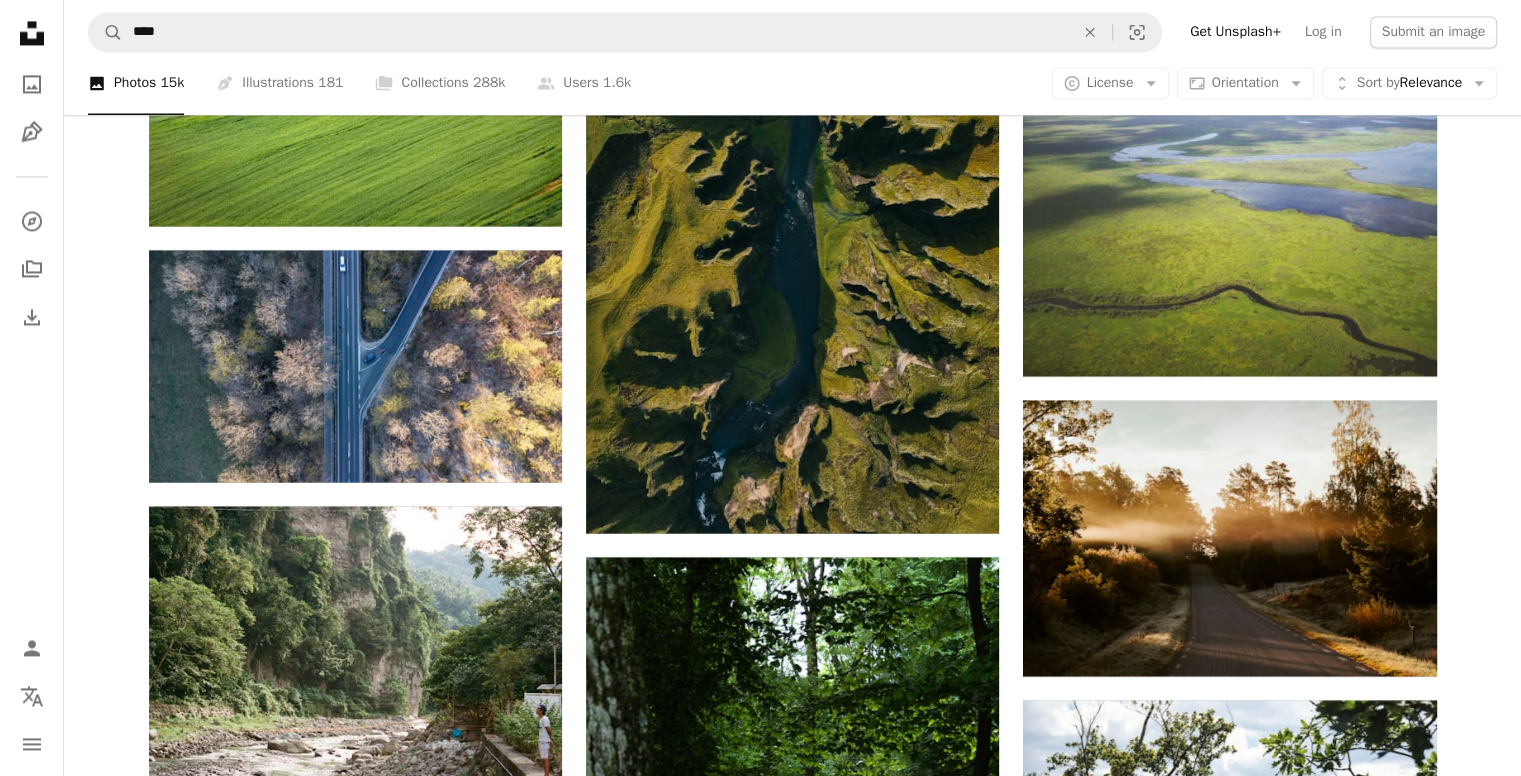 scroll, scrollTop: 10888, scrollLeft: 0, axis: vertical 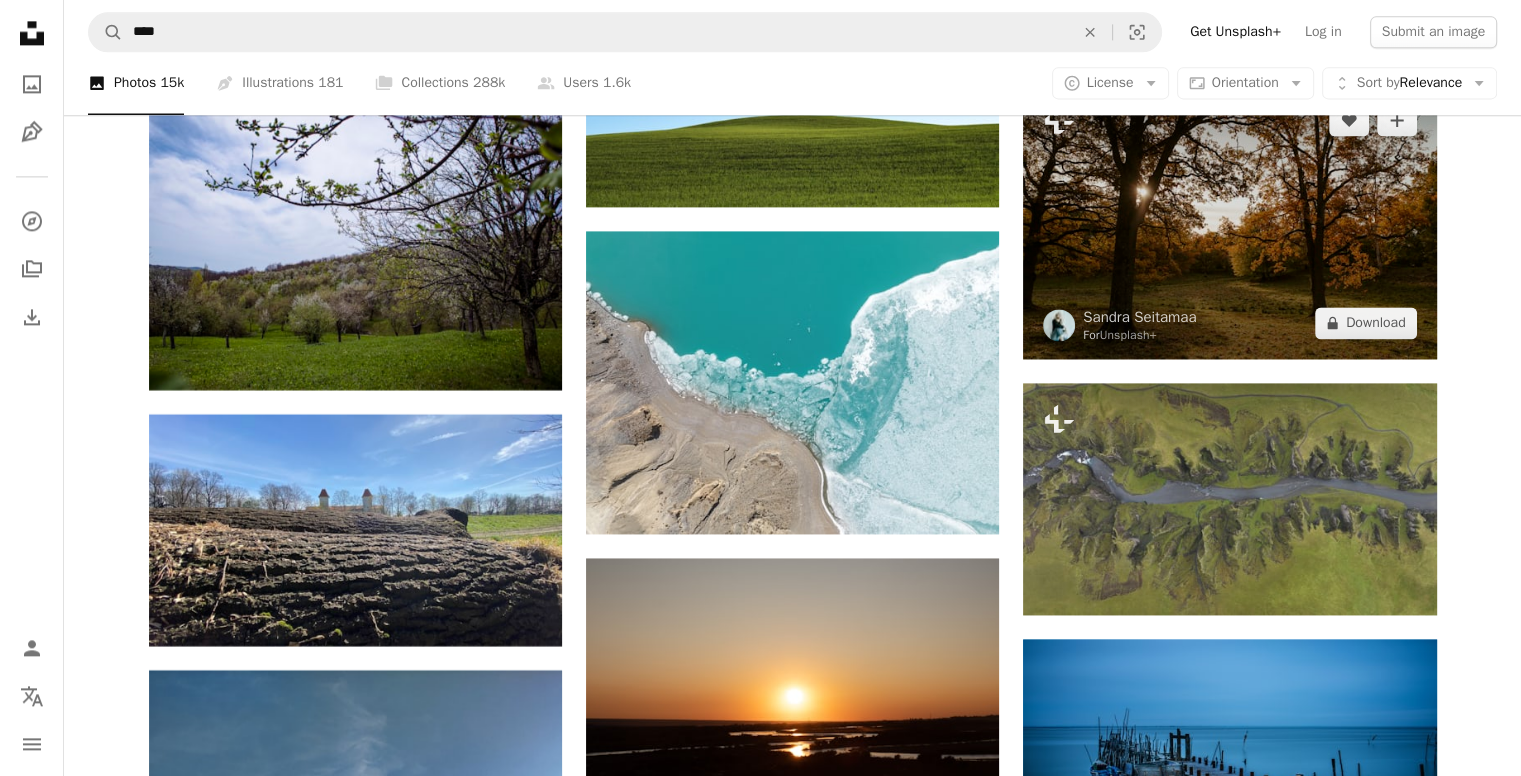 click at bounding box center [1229, 221] 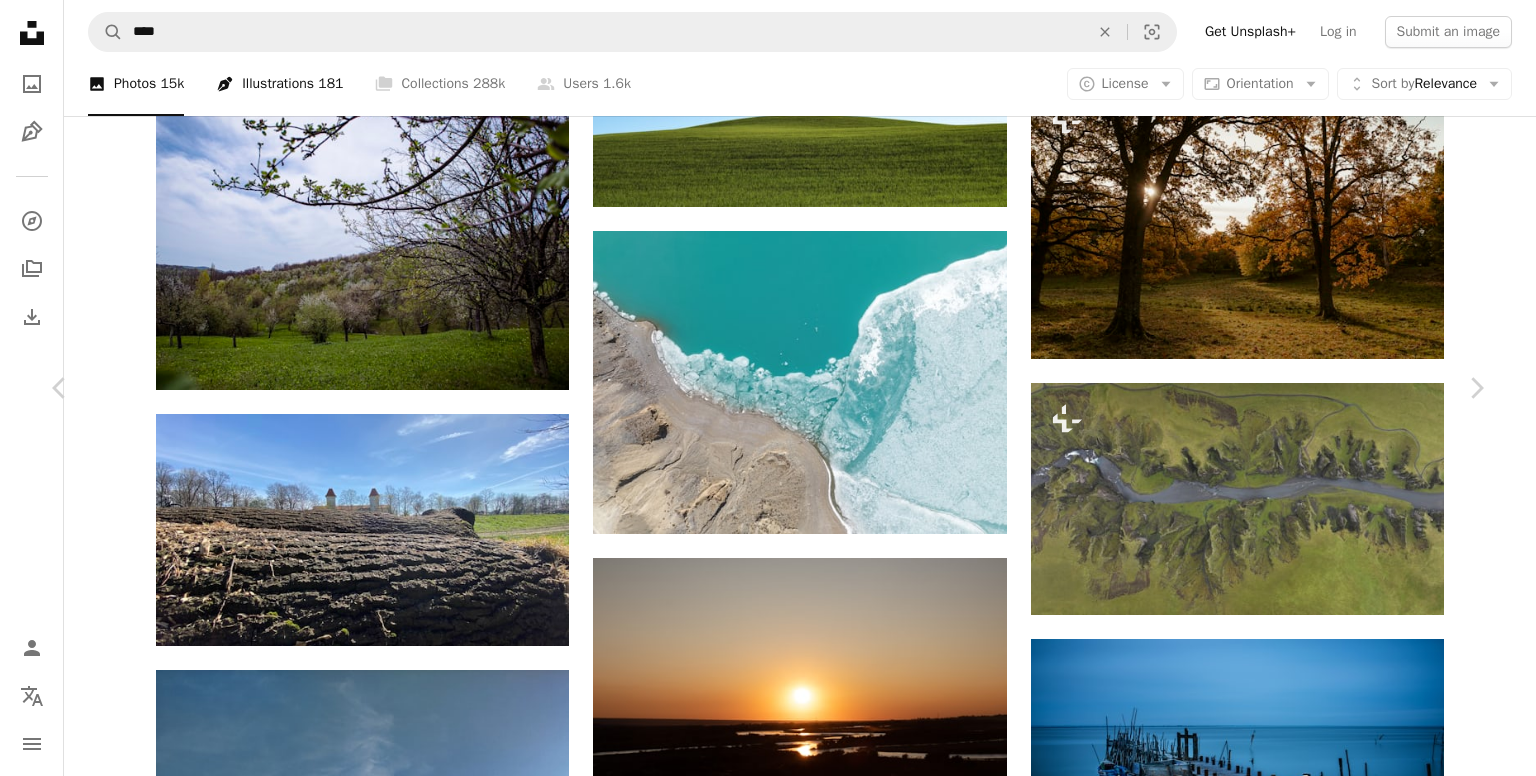 click on "An X shape" at bounding box center (20, 20) 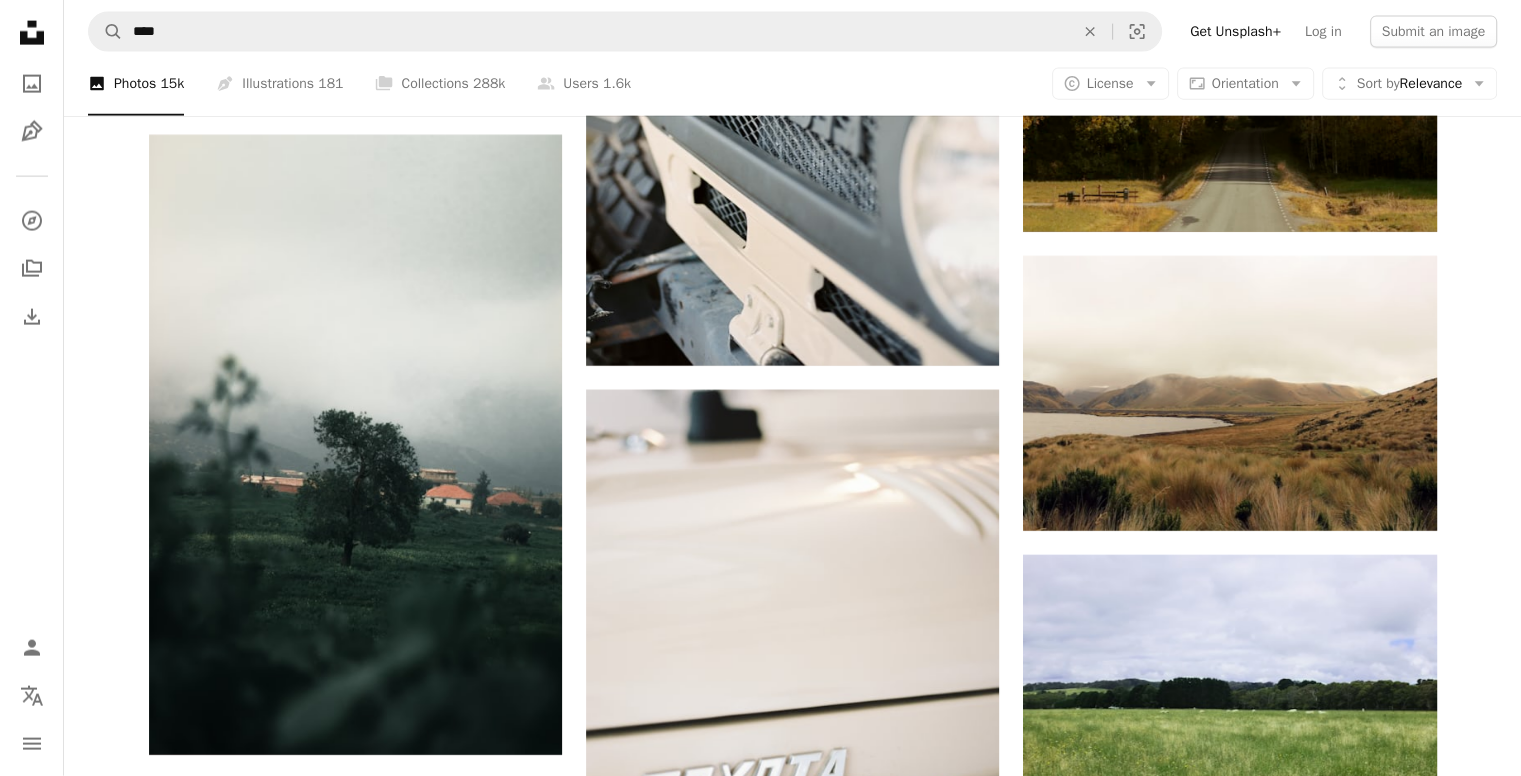 scroll, scrollTop: 35110, scrollLeft: 0, axis: vertical 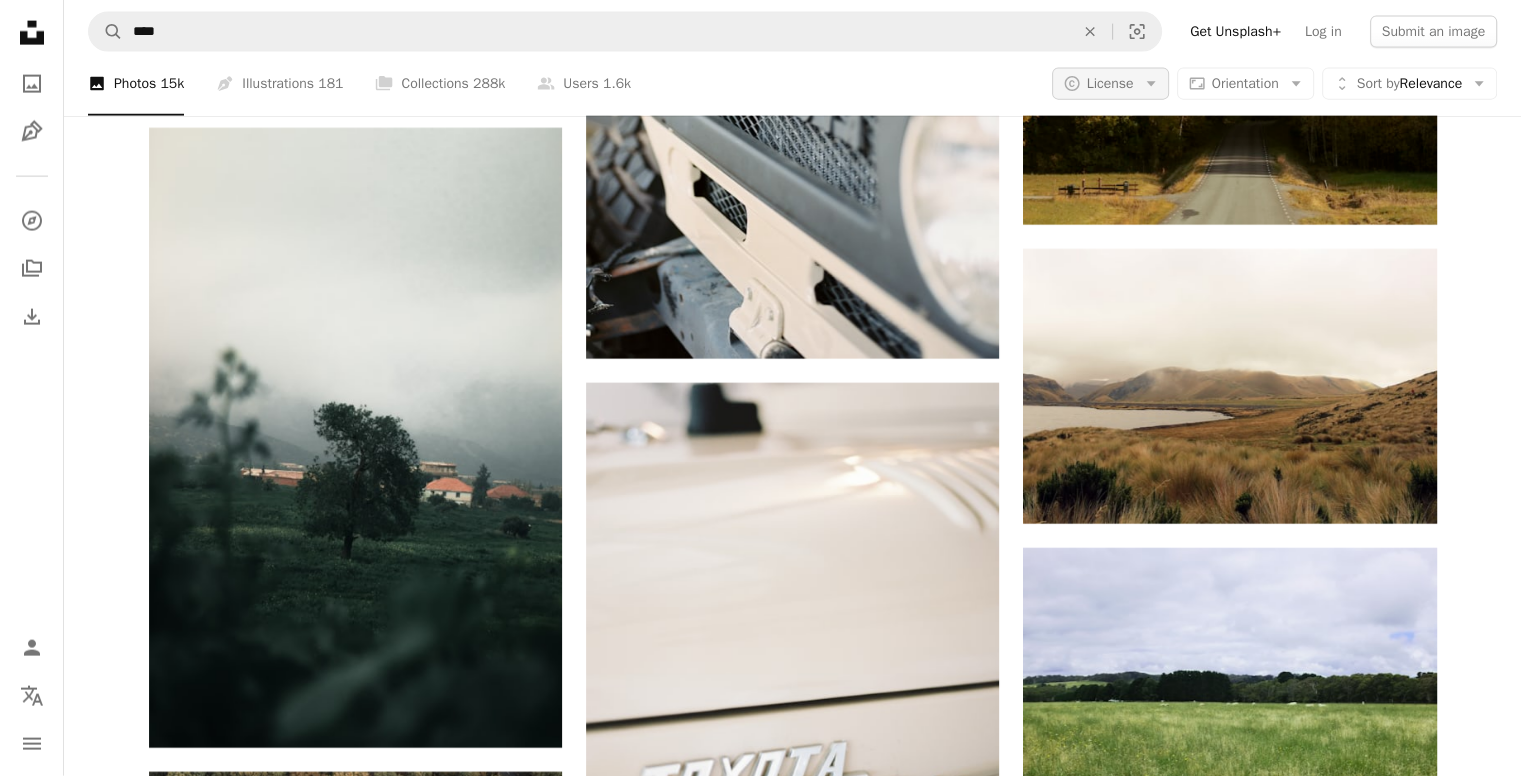 click on "A copyright icon © License Arrow down" at bounding box center [1110, 84] 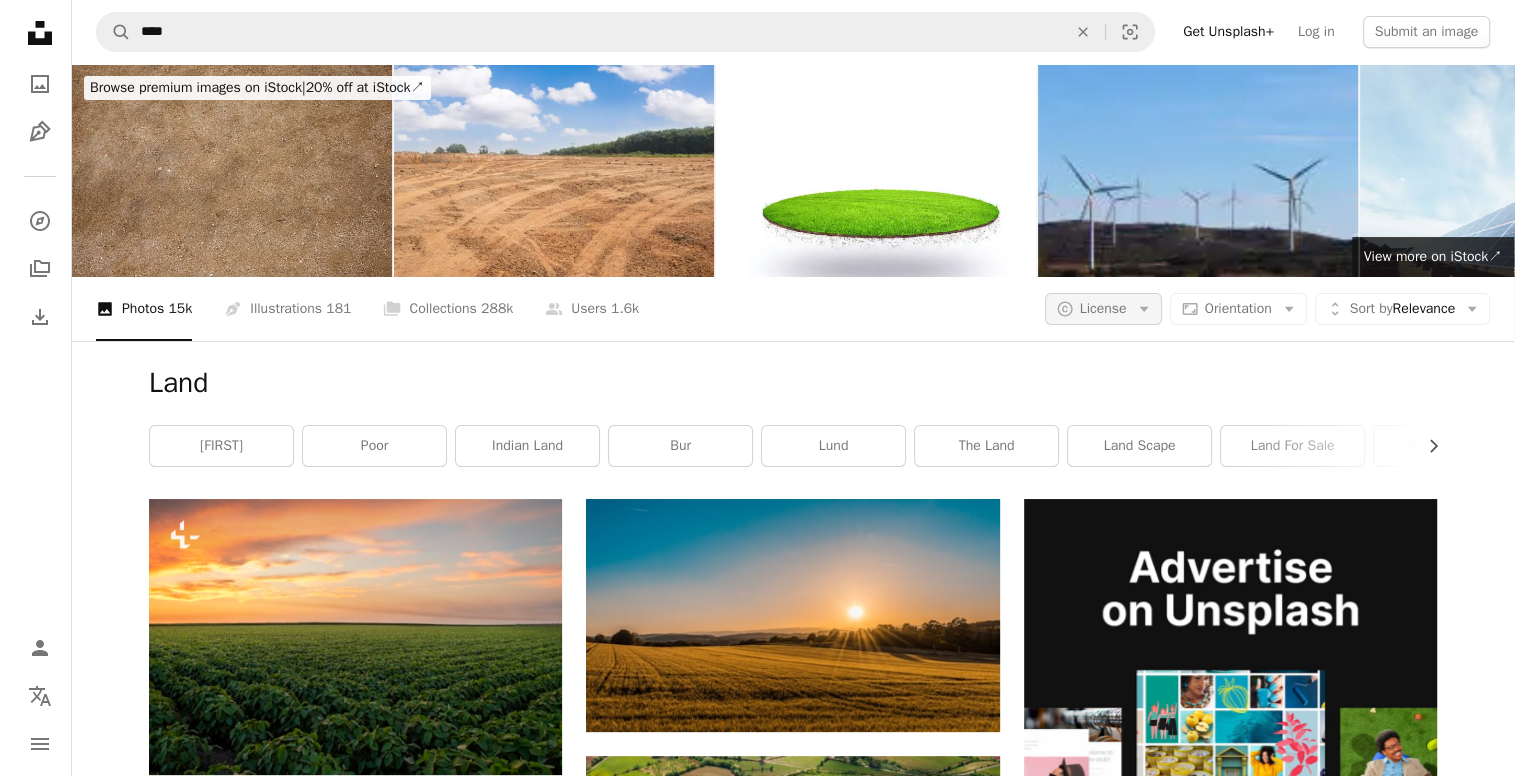 scroll, scrollTop: 0, scrollLeft: 0, axis: both 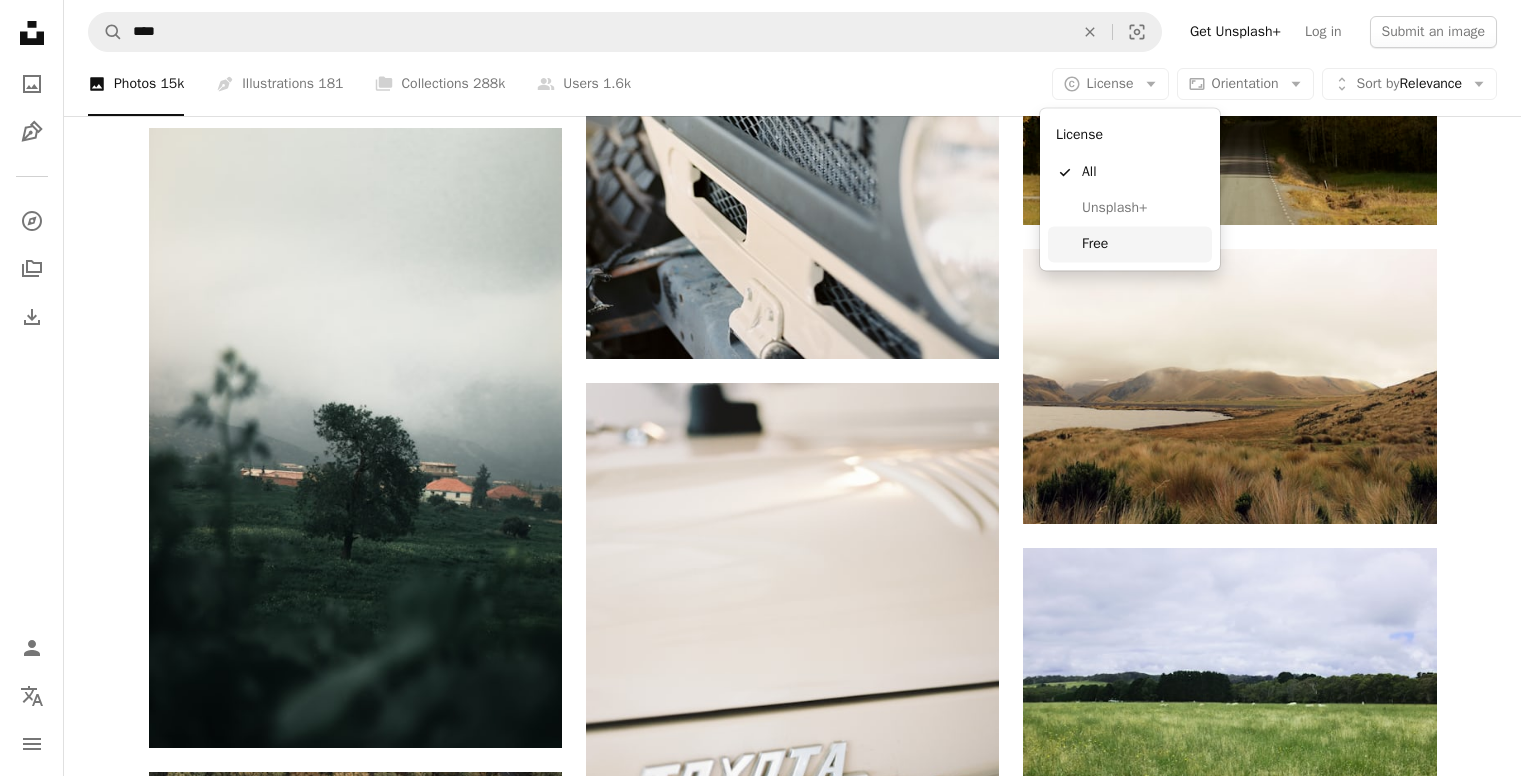 click on "Free" at bounding box center (1143, 244) 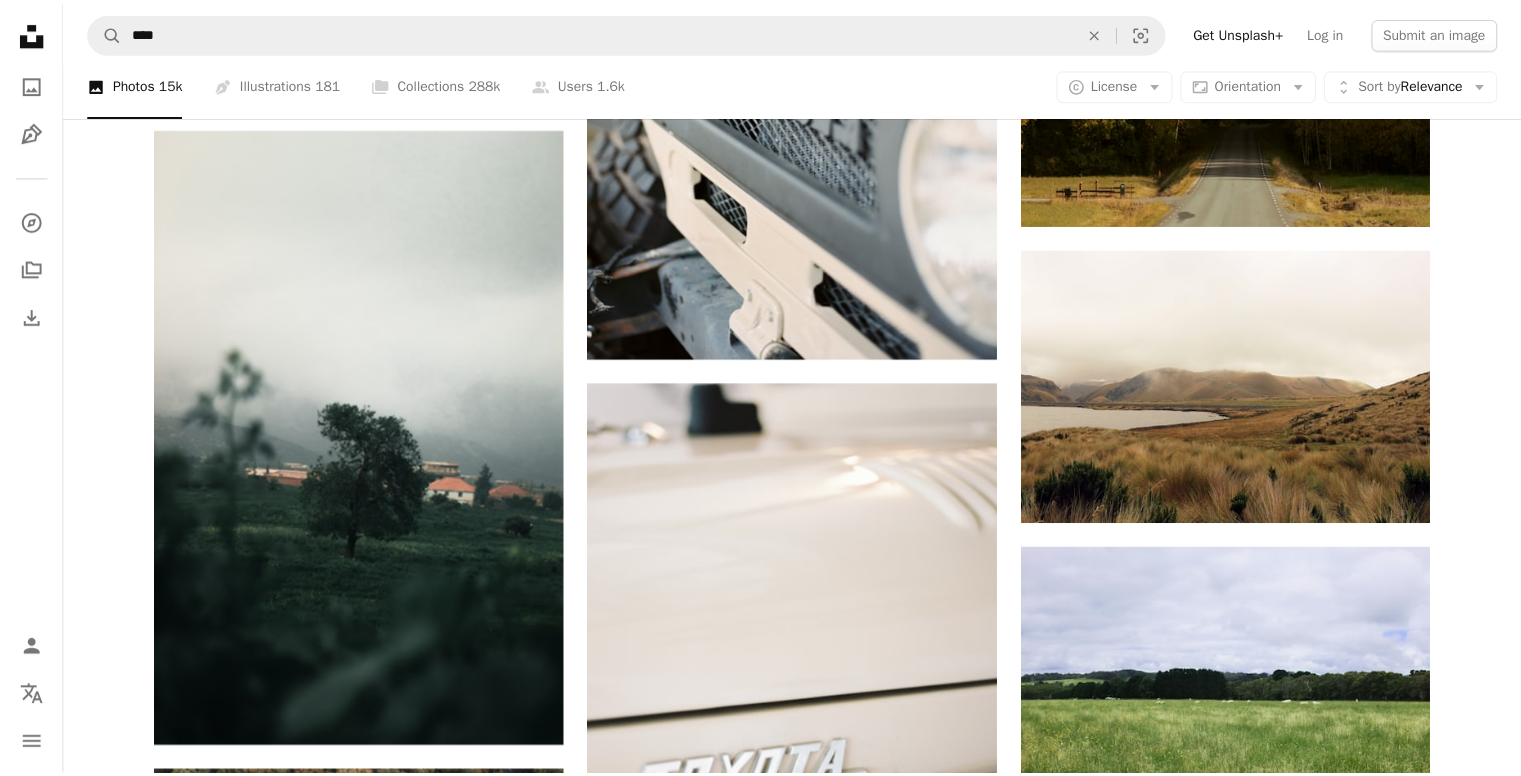 scroll, scrollTop: 35110, scrollLeft: 0, axis: vertical 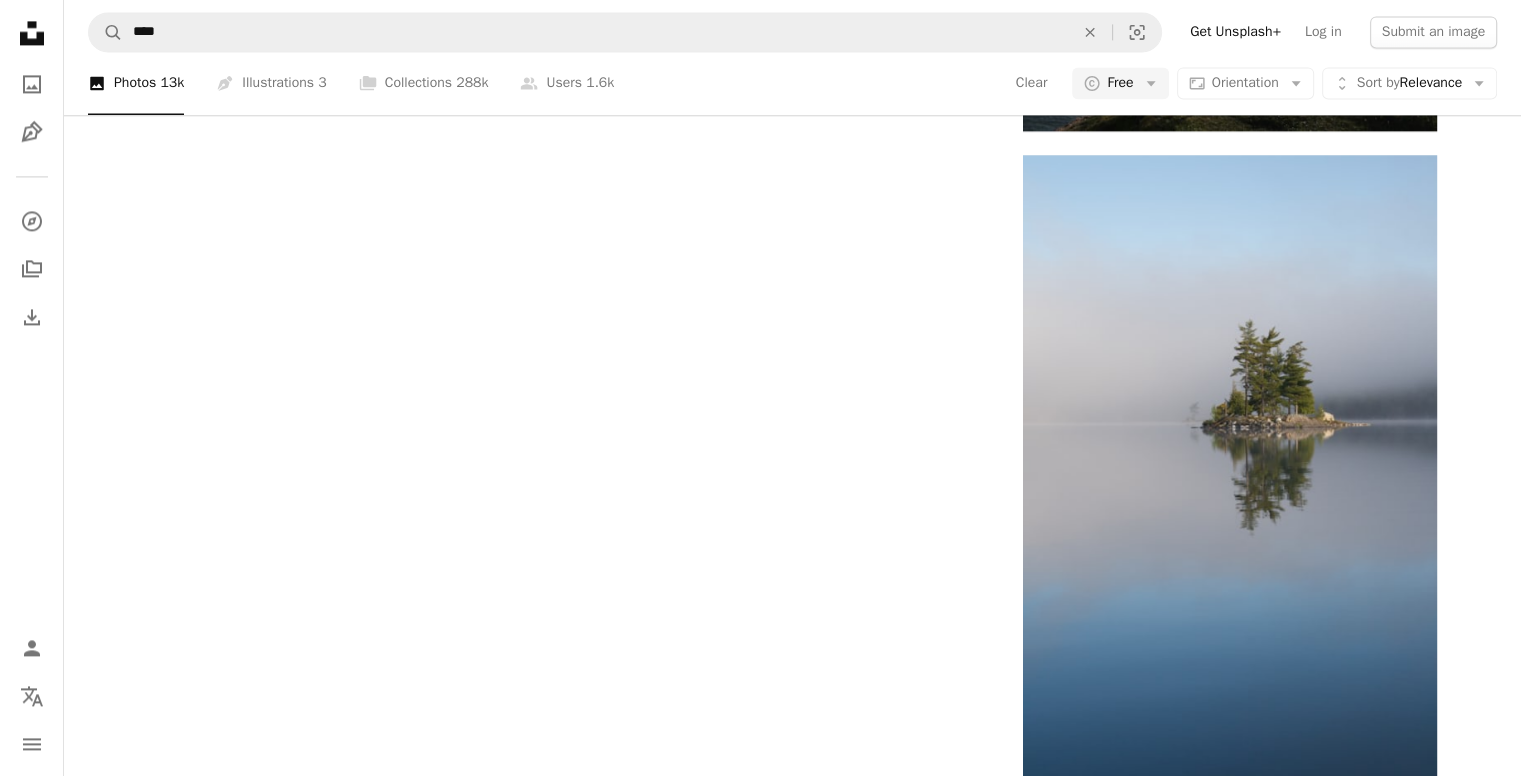 type 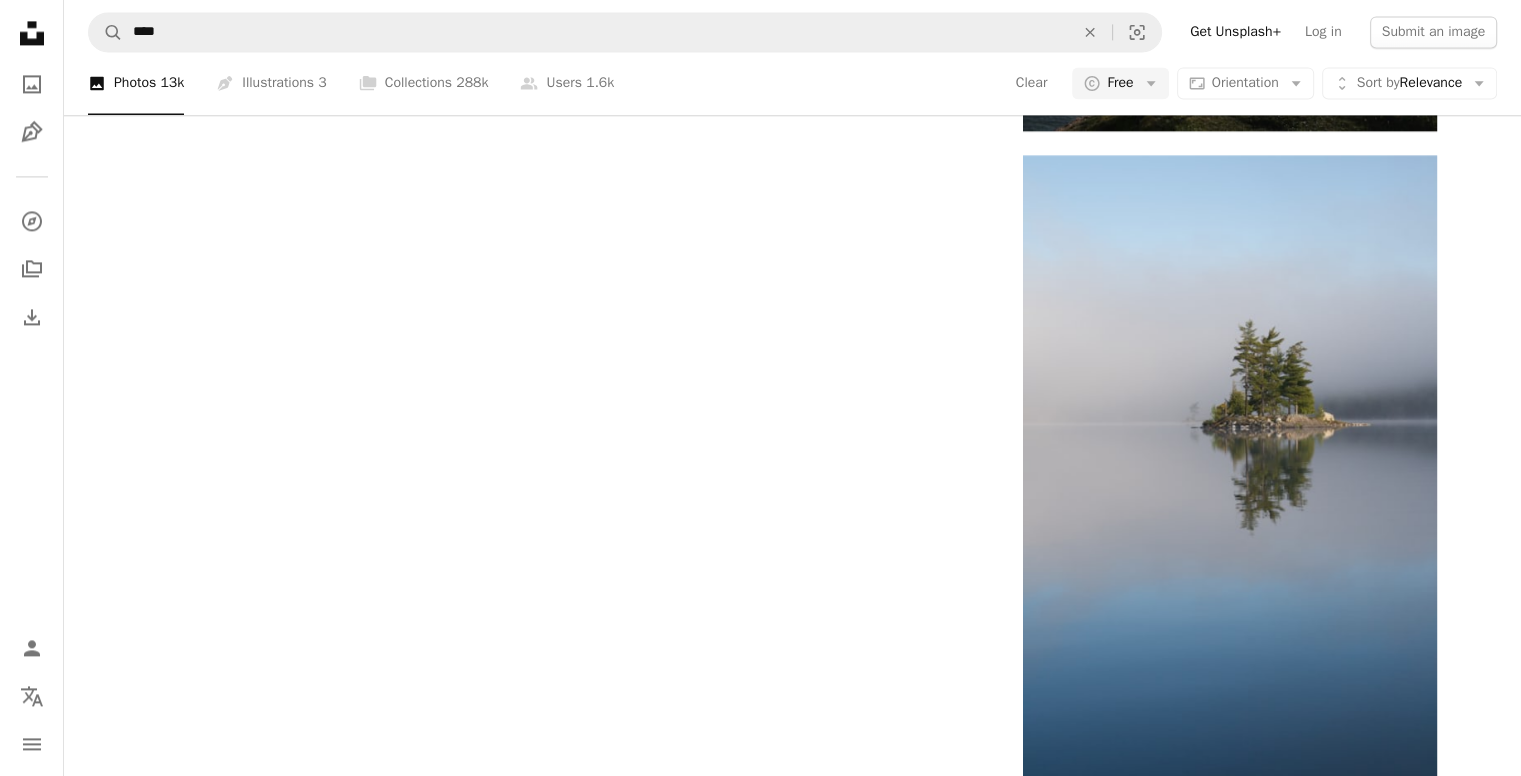 click at bounding box center [355, -2359] 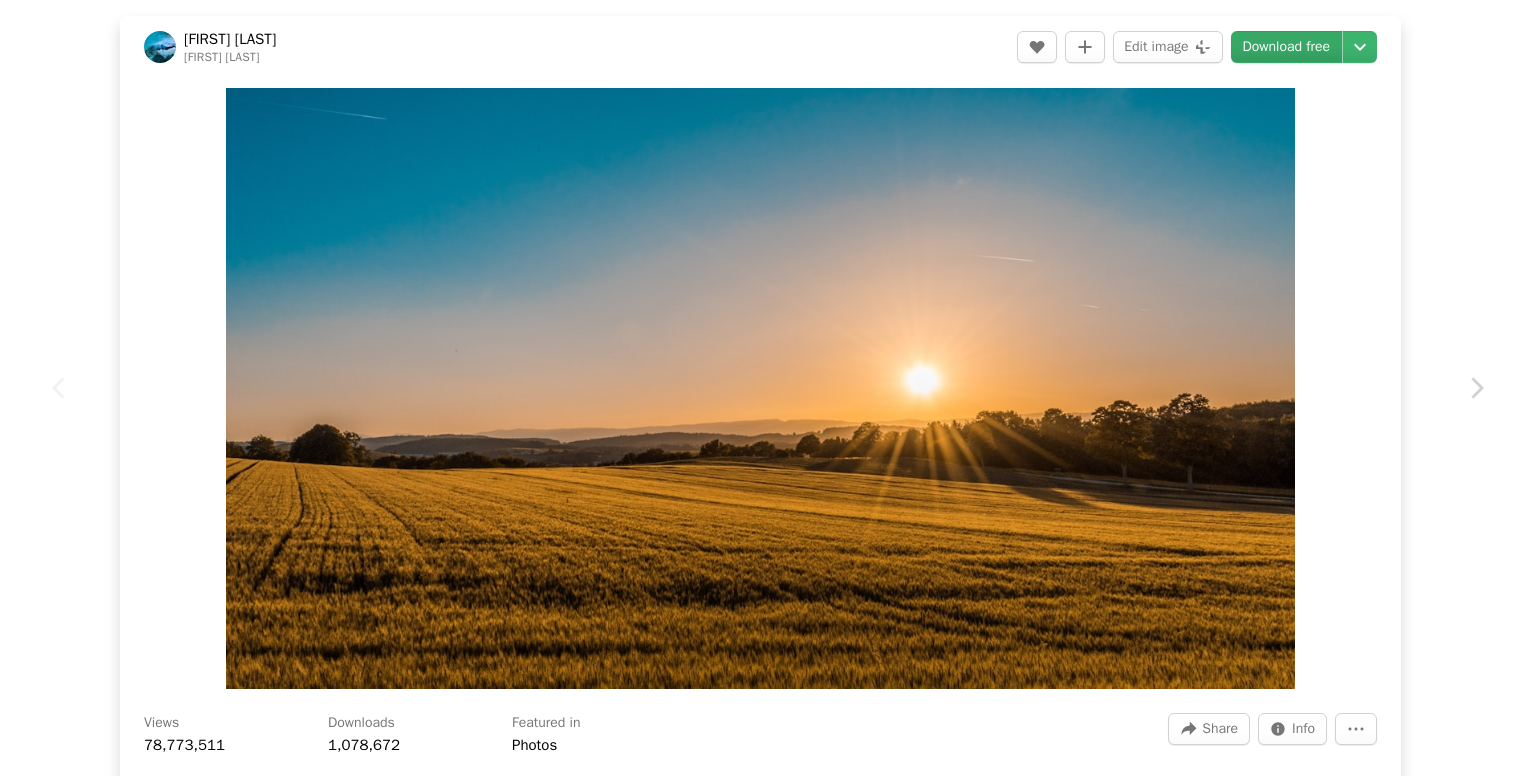 click on "Download free" at bounding box center [1287, 47] 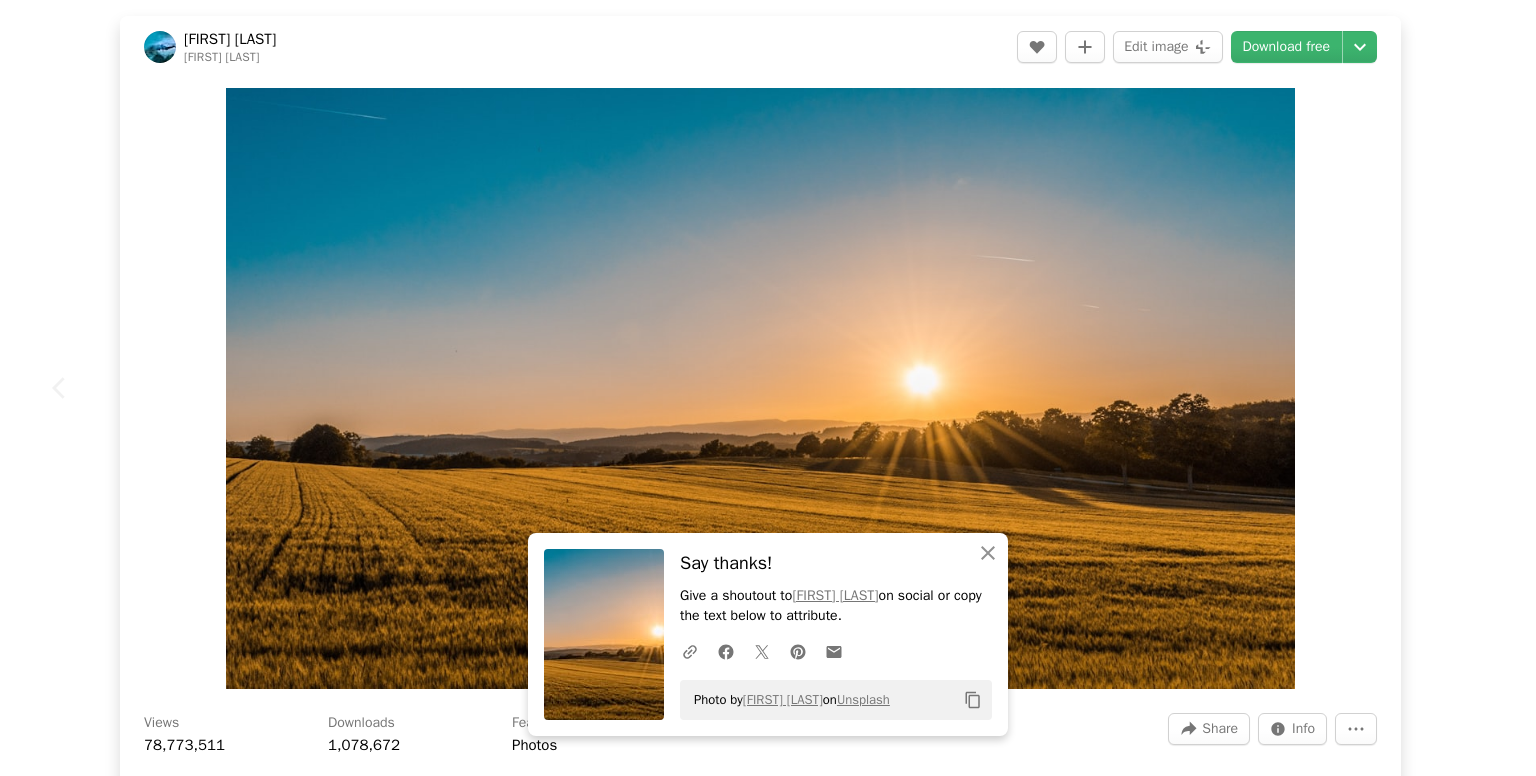 click on "Chevron right" at bounding box center (1476, 388) 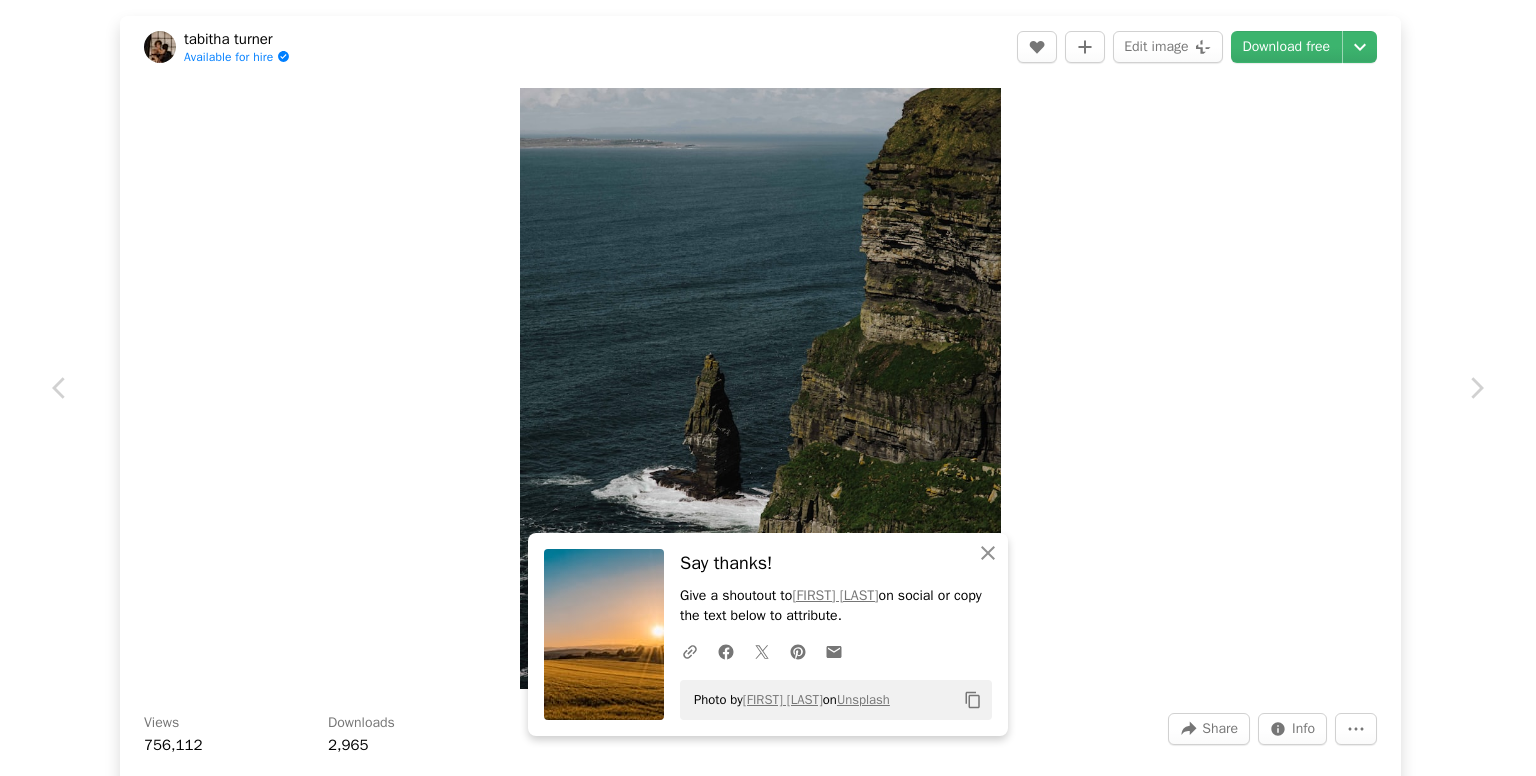 click on "An X shape" at bounding box center (20, 20) 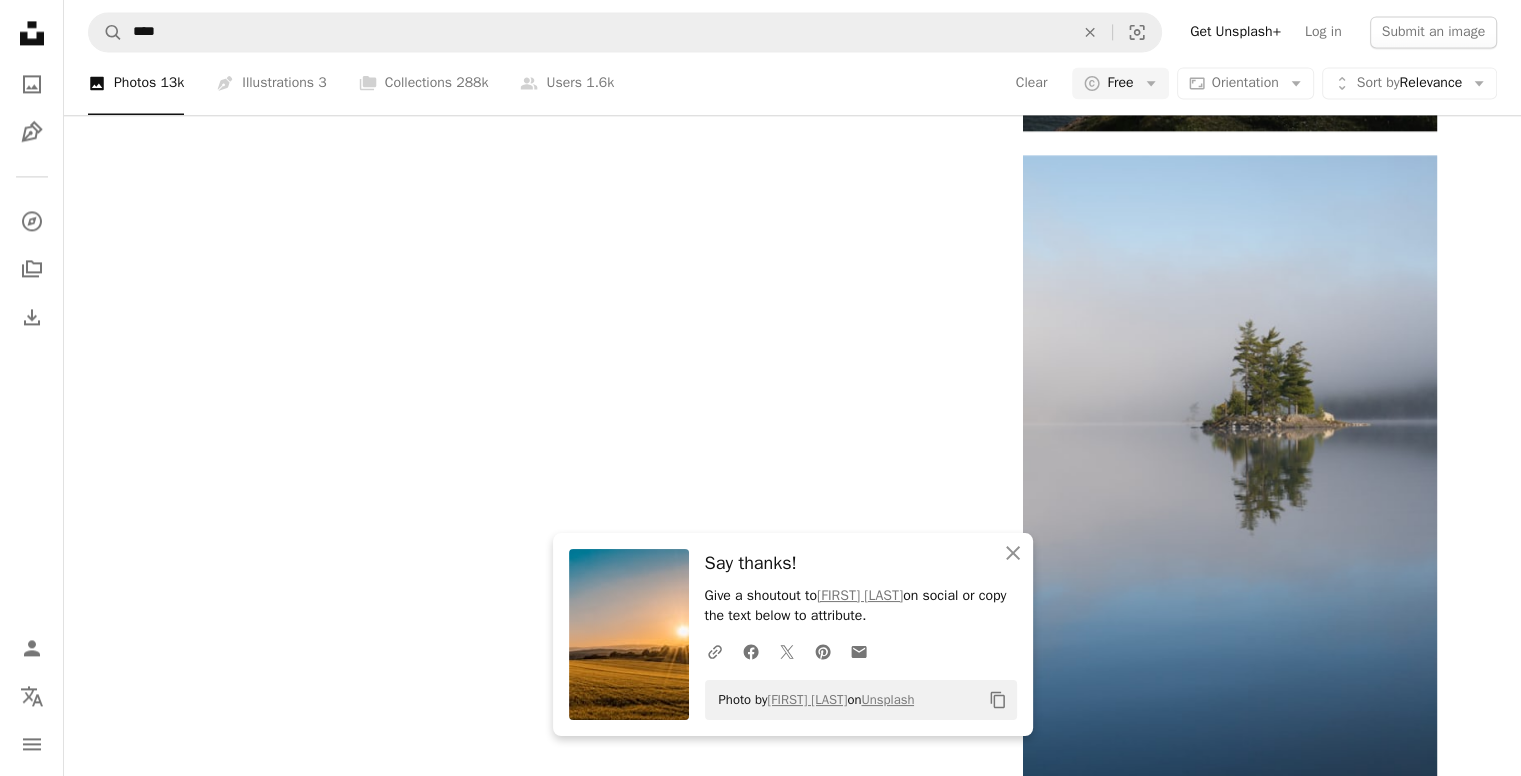 scroll, scrollTop: 800, scrollLeft: 0, axis: vertical 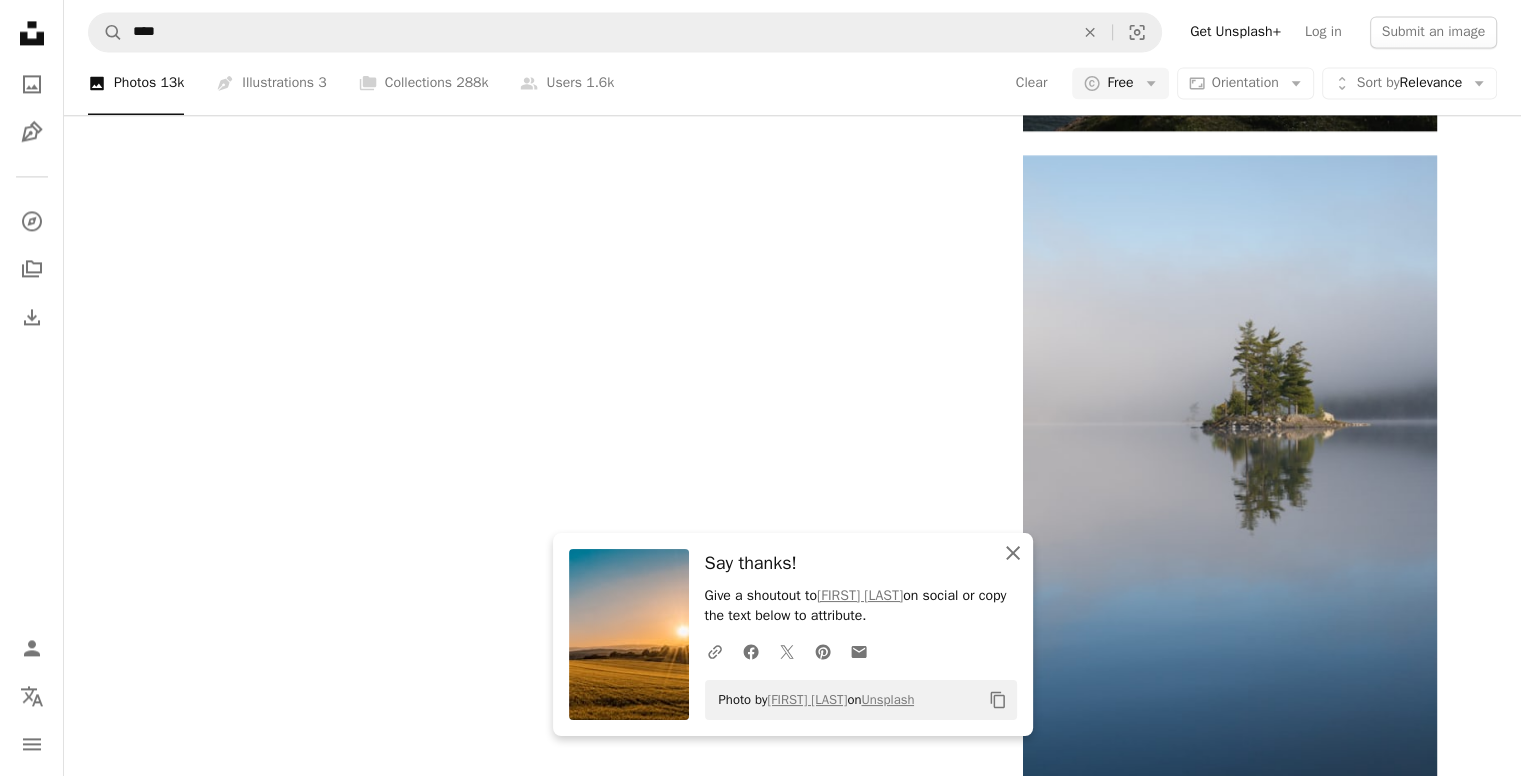 click on "An X shape" 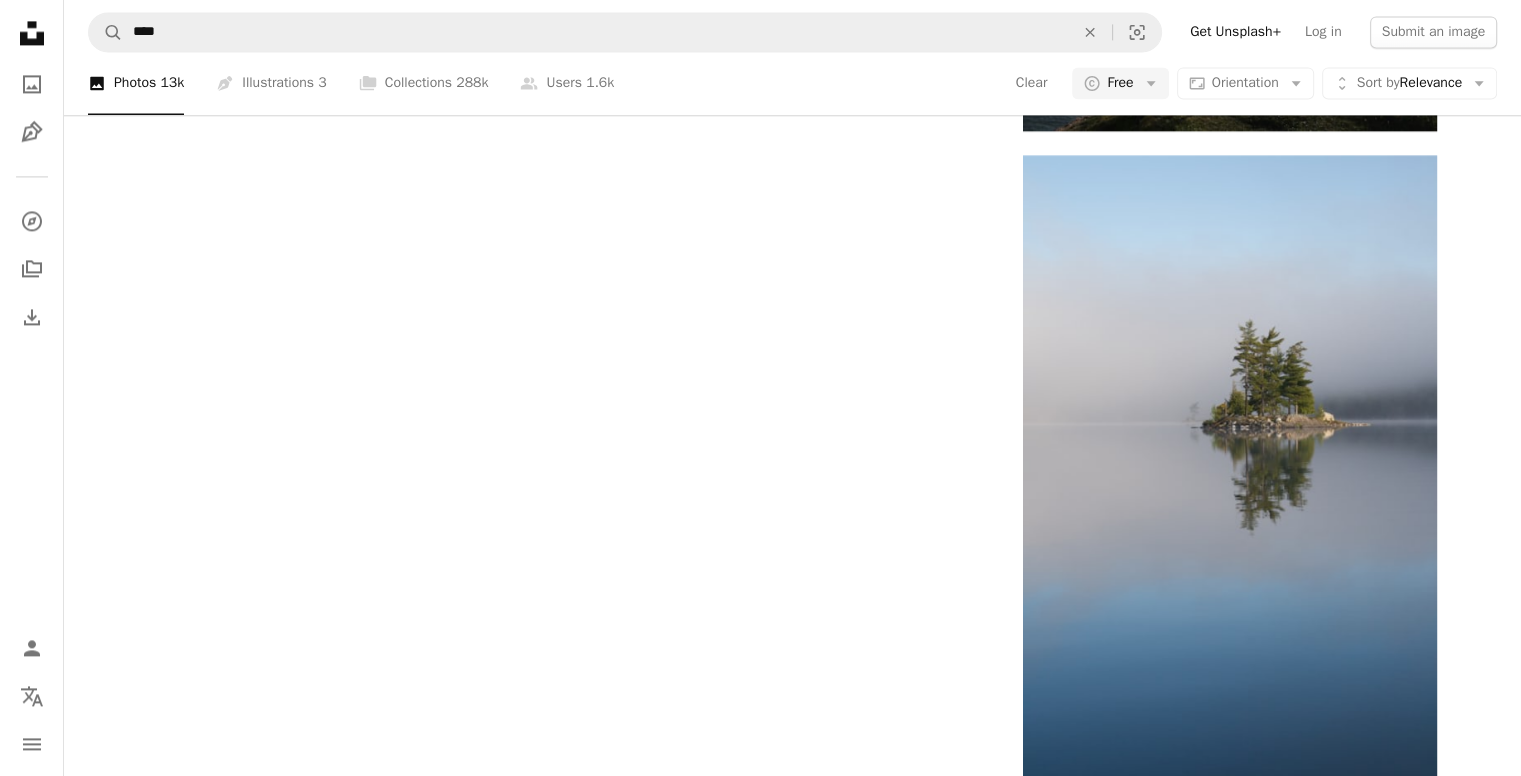 scroll, scrollTop: 1100, scrollLeft: 0, axis: vertical 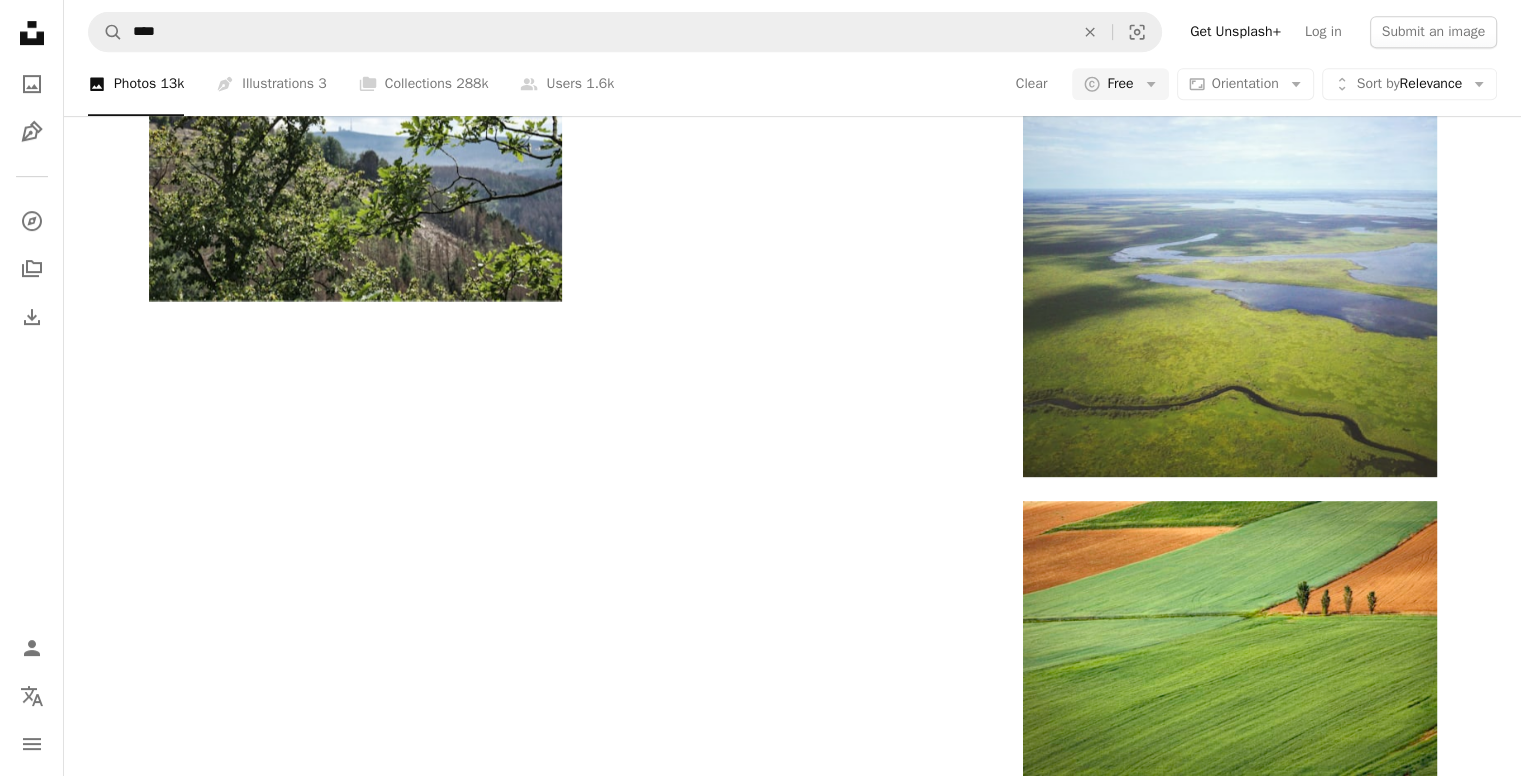 click at bounding box center (1229, -2586) 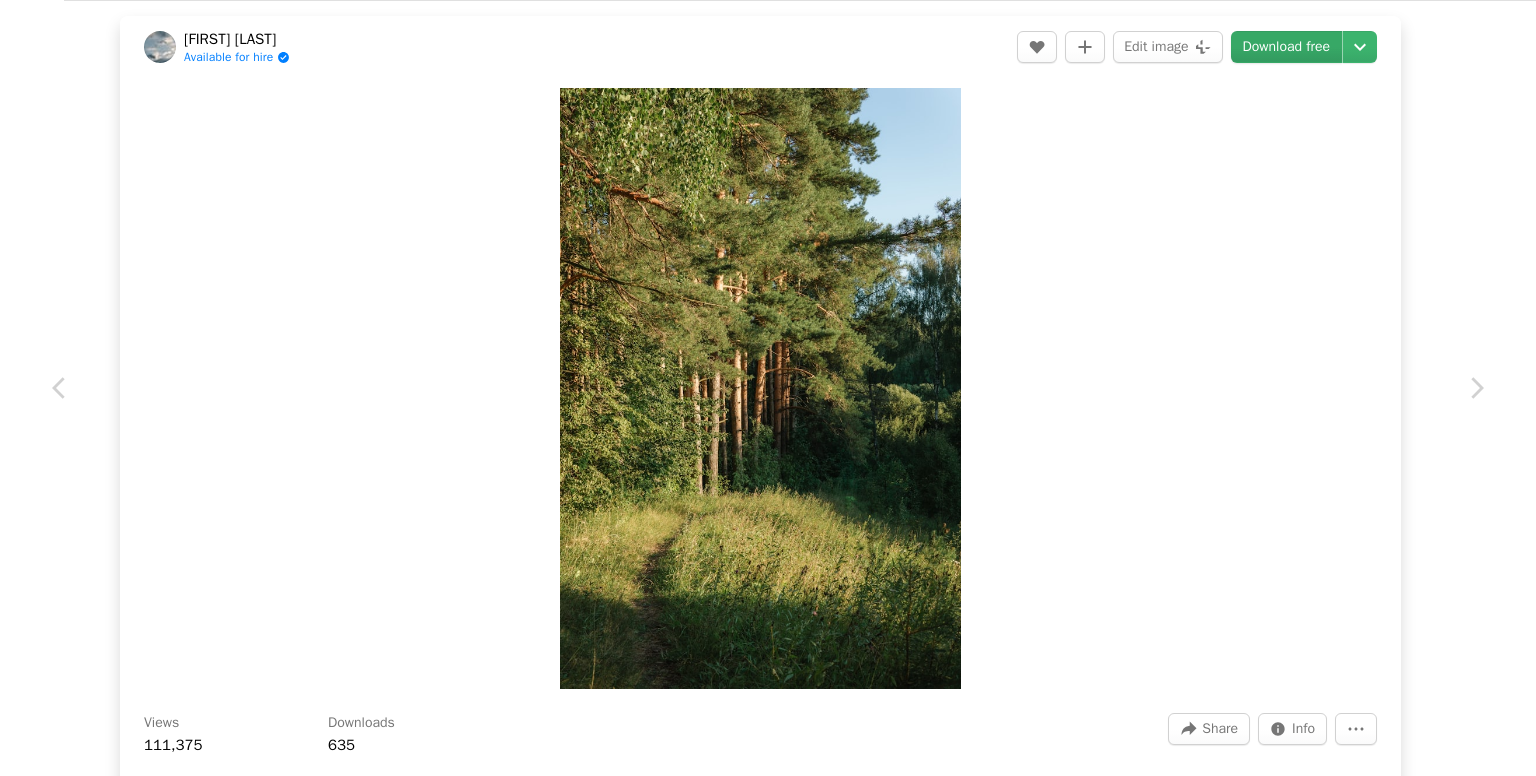 click on "Download free" at bounding box center (1287, 47) 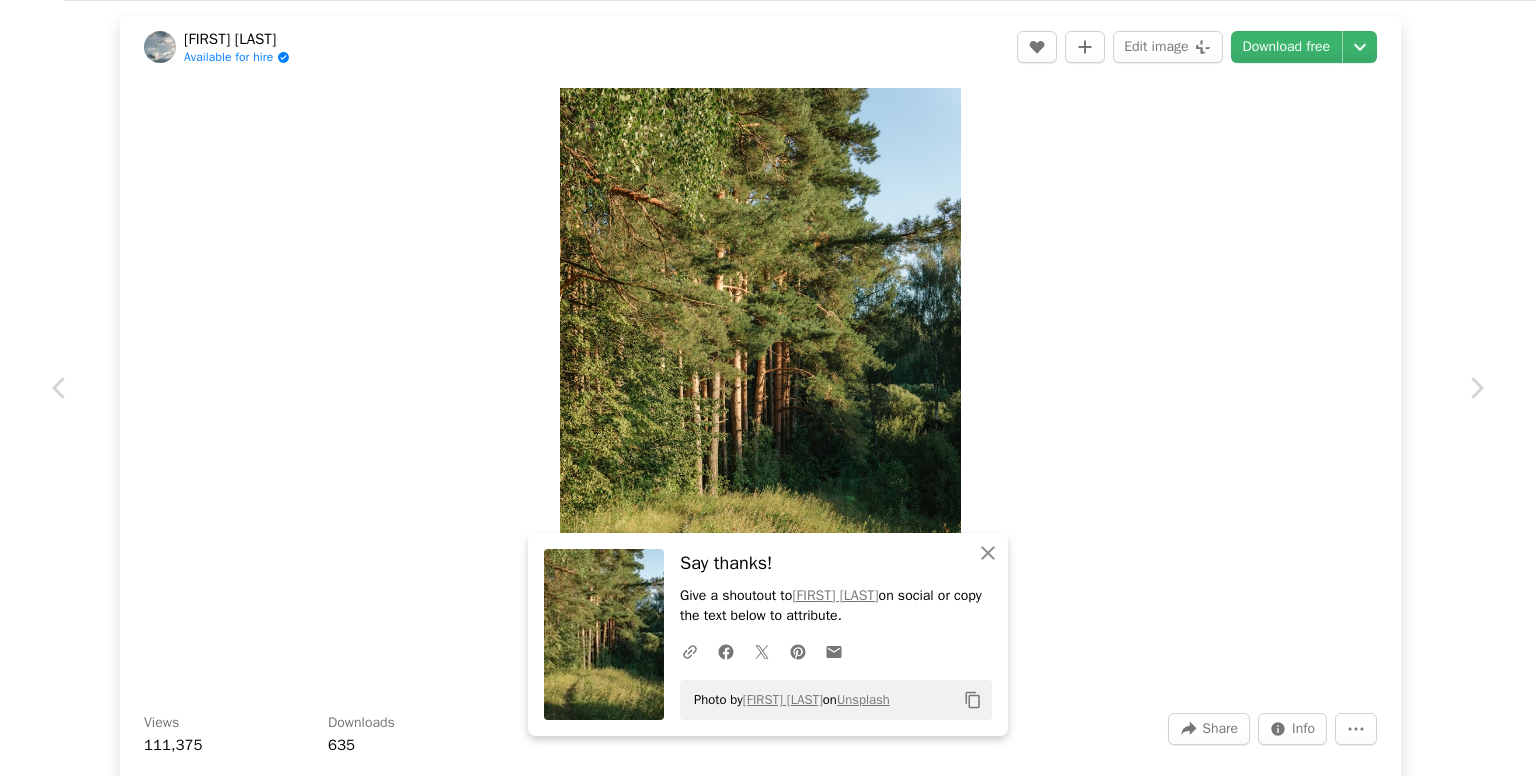 scroll, scrollTop: 679, scrollLeft: 0, axis: vertical 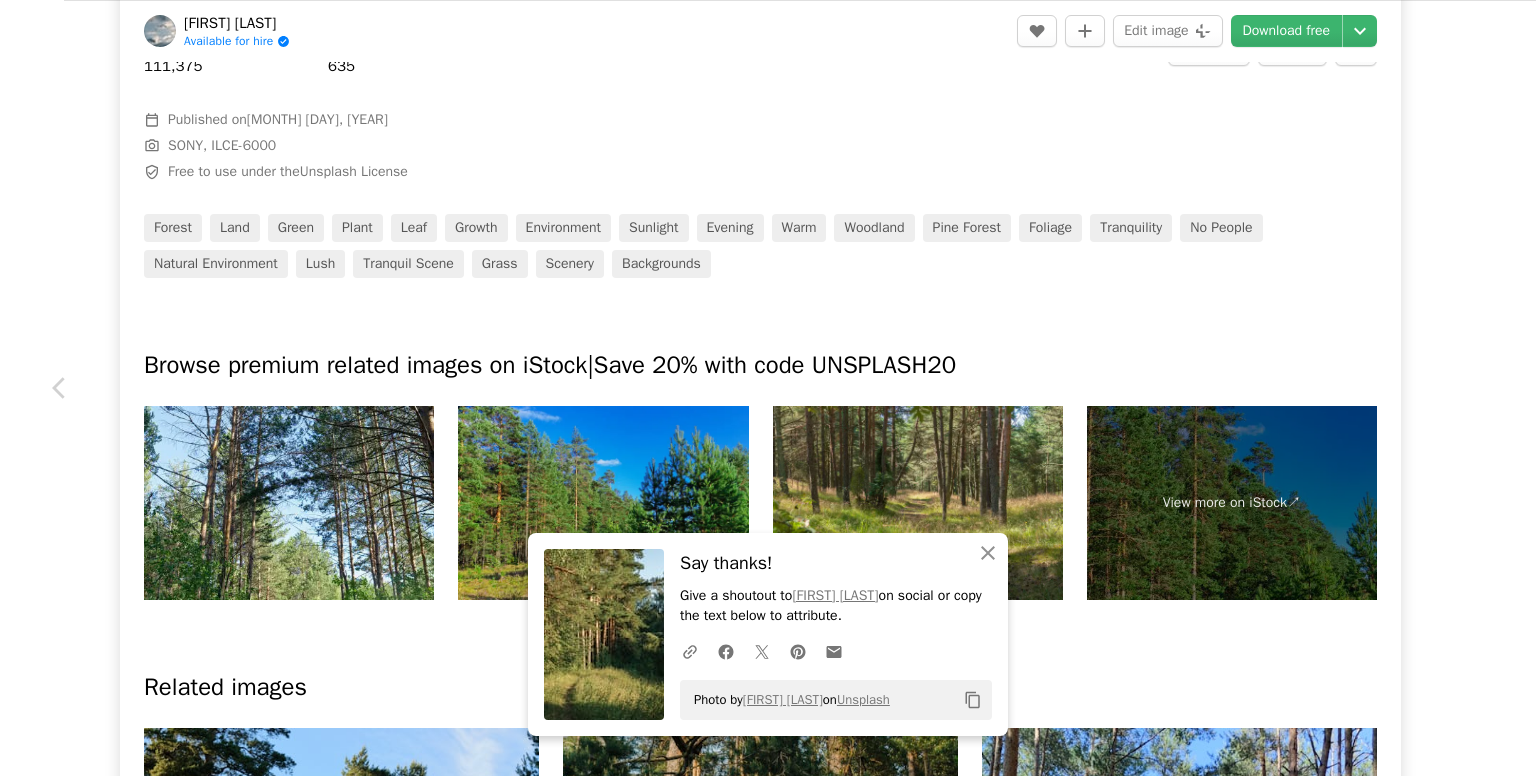 click on "Chevron right" at bounding box center (1476, 388) 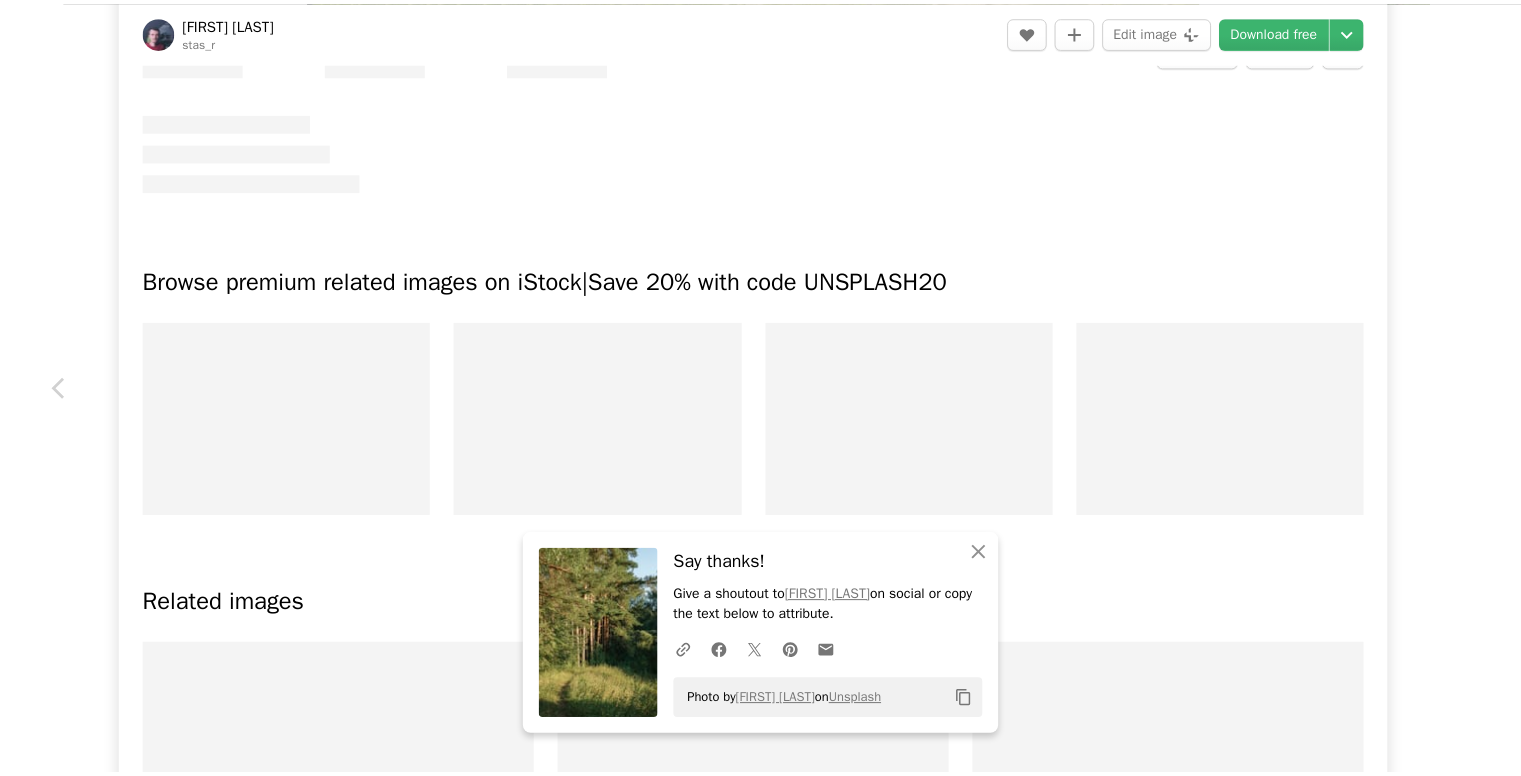 scroll, scrollTop: 0, scrollLeft: 0, axis: both 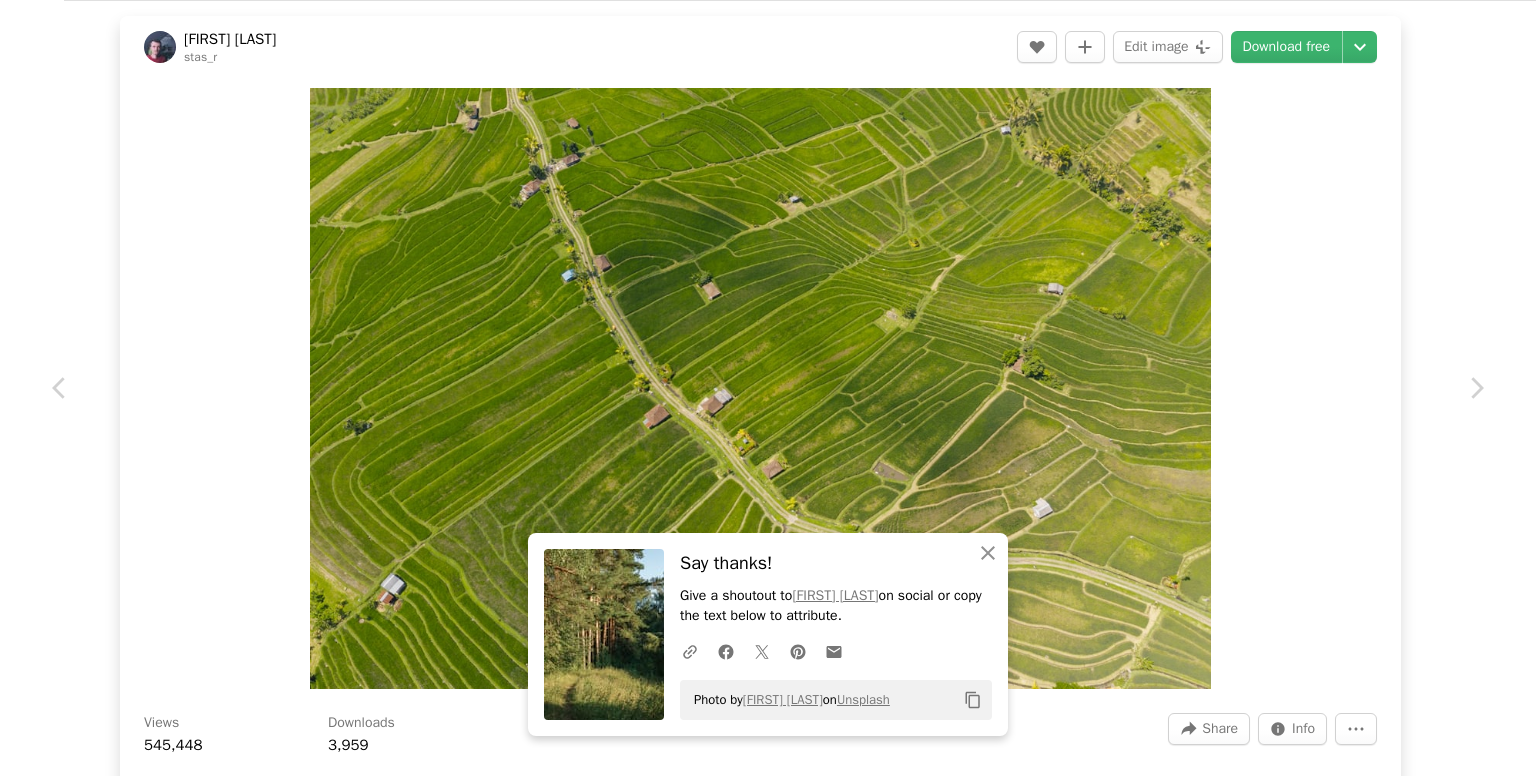 drag, startPoint x: 24, startPoint y: 17, endPoint x: 58, endPoint y: 31, distance: 36.769554 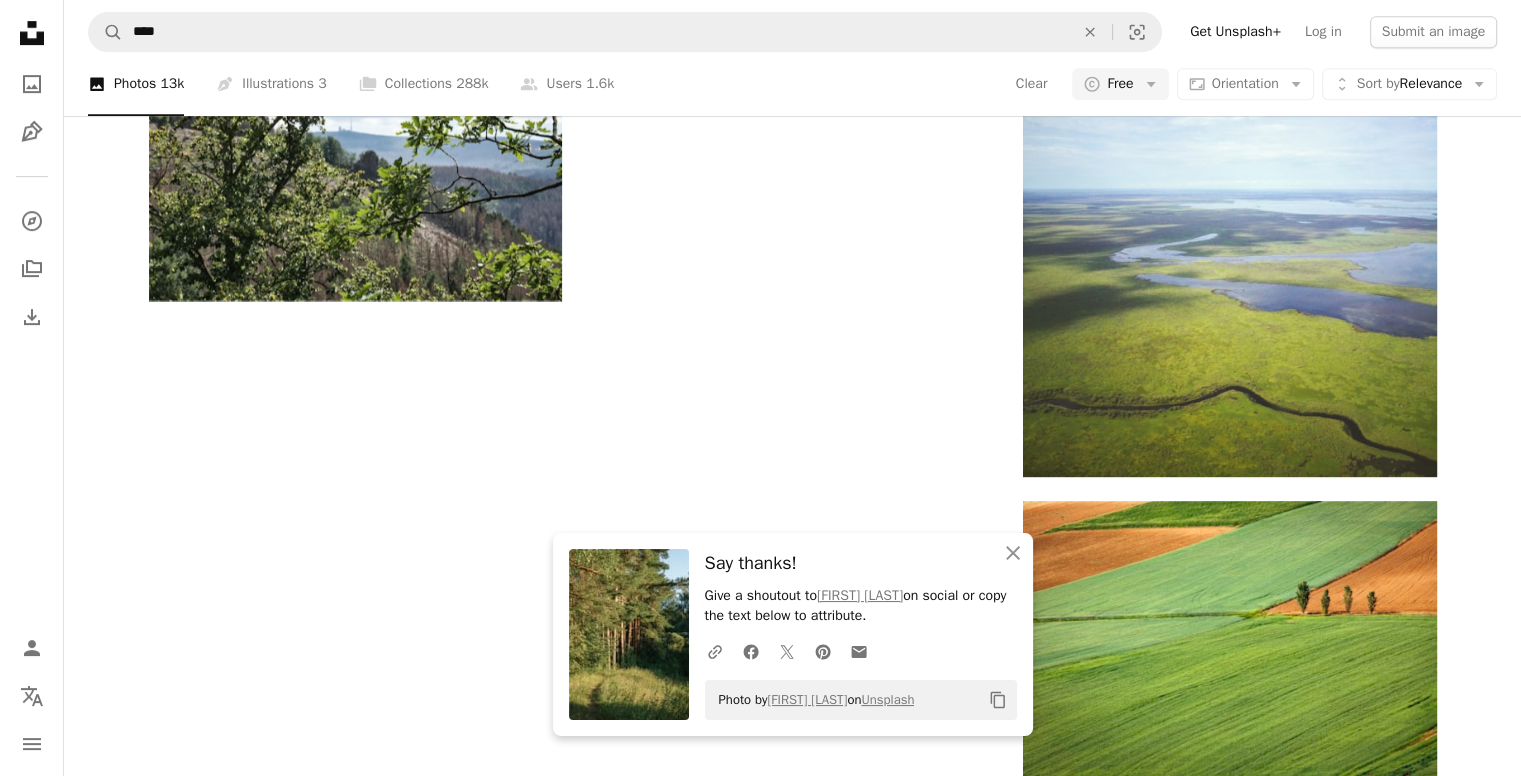 click at bounding box center (792, -2634) 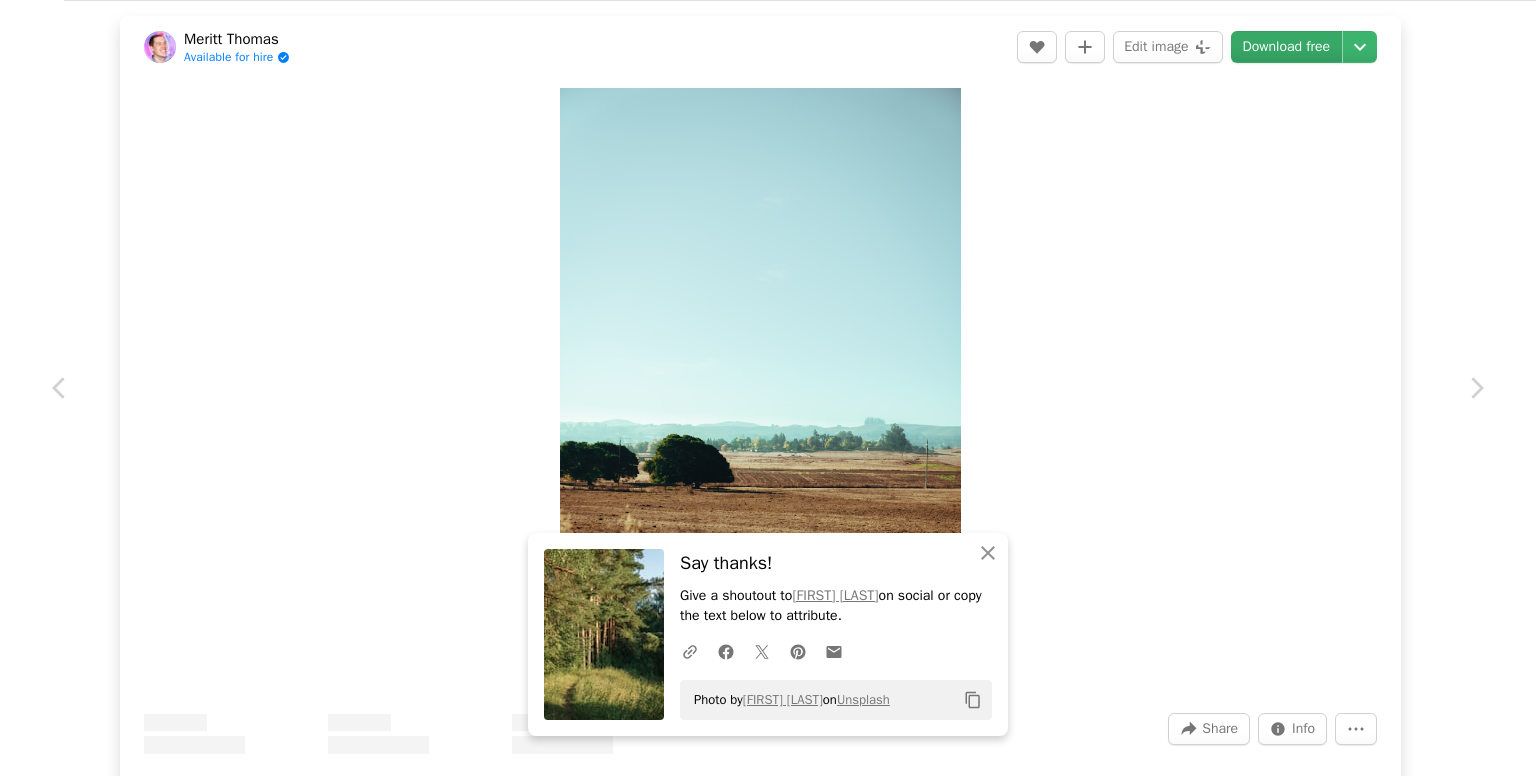 click on "Download free" at bounding box center (1287, 47) 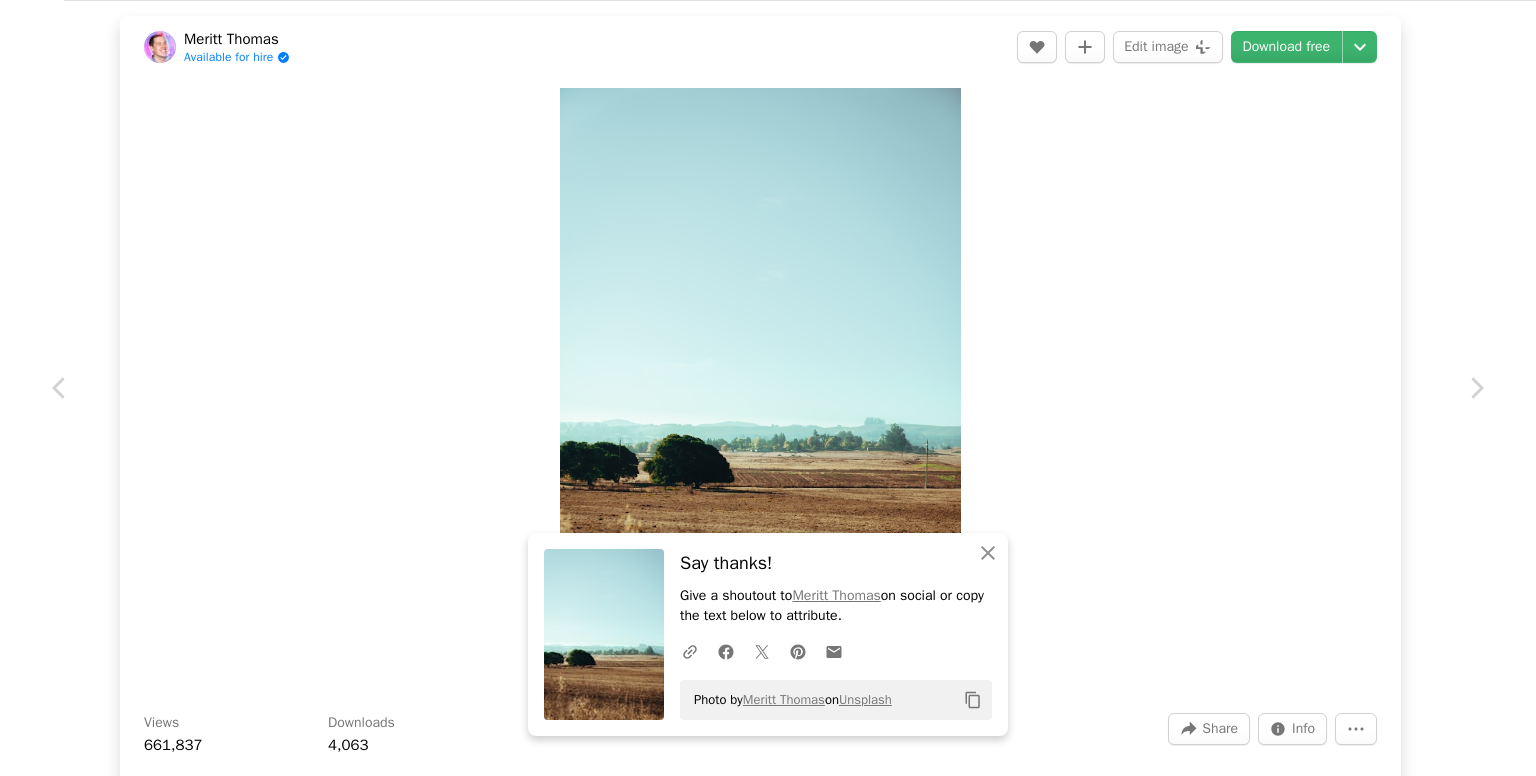 click on "An X shape" at bounding box center (20, 20) 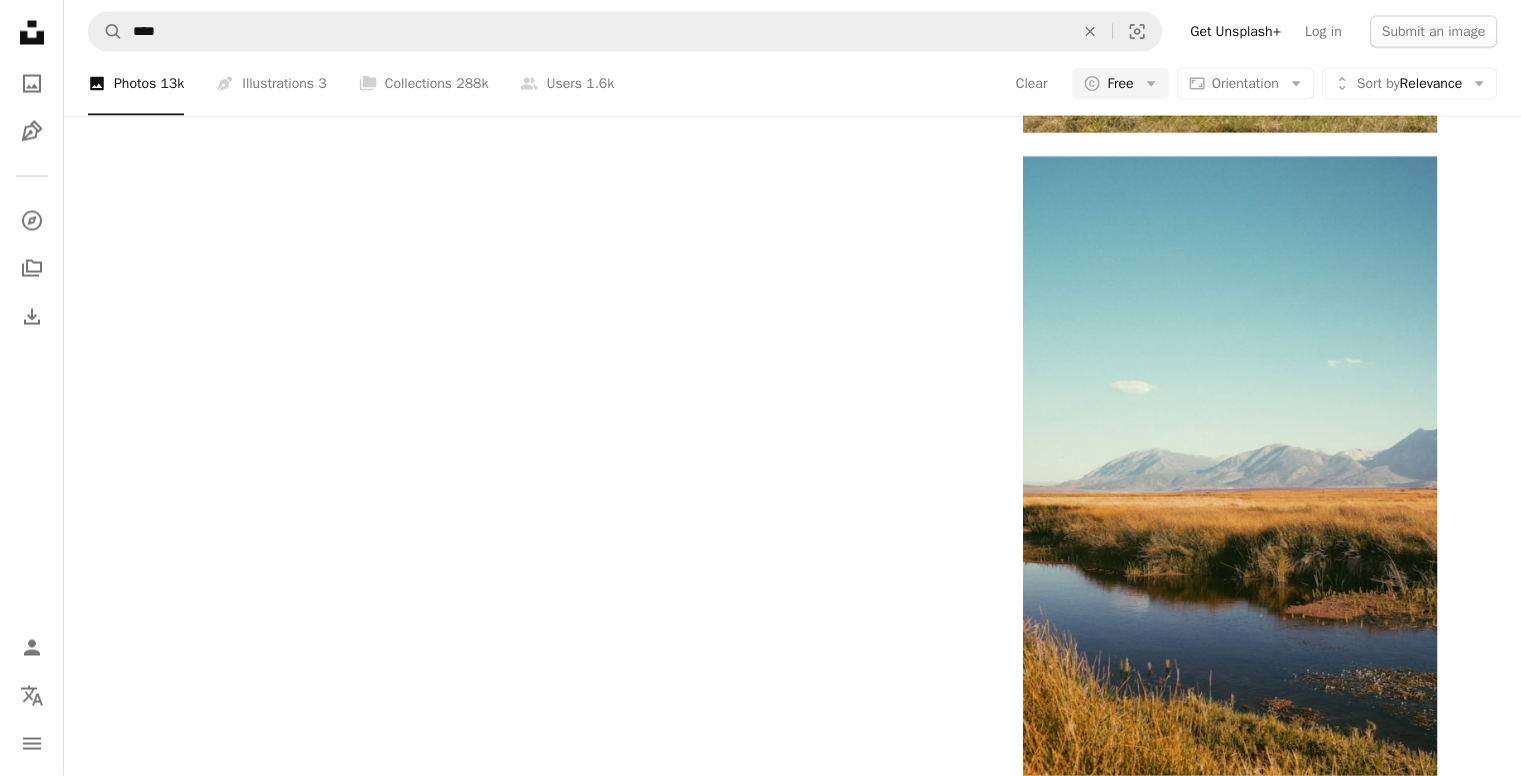 scroll, scrollTop: 8912, scrollLeft: 0, axis: vertical 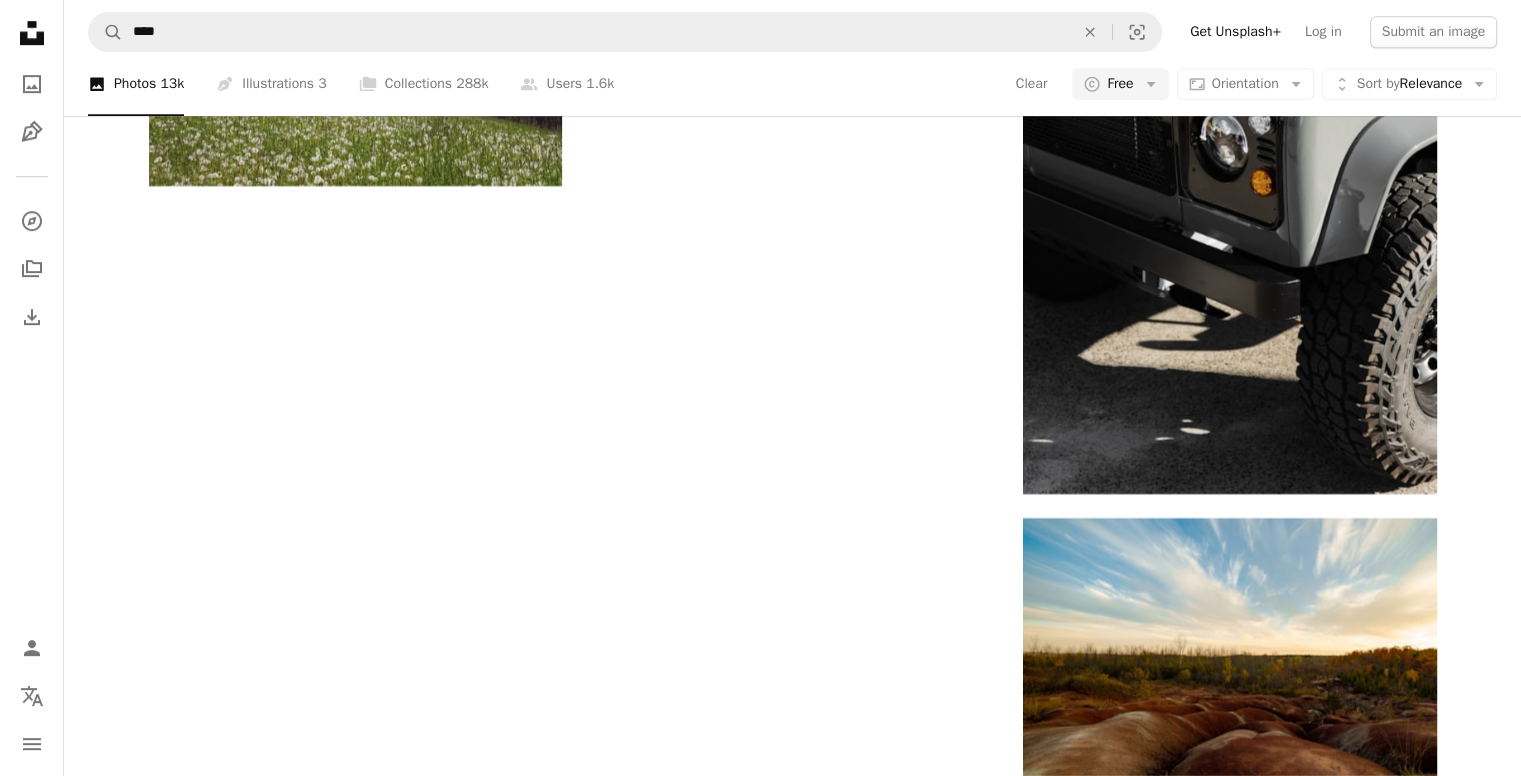 click at bounding box center [792, -2652] 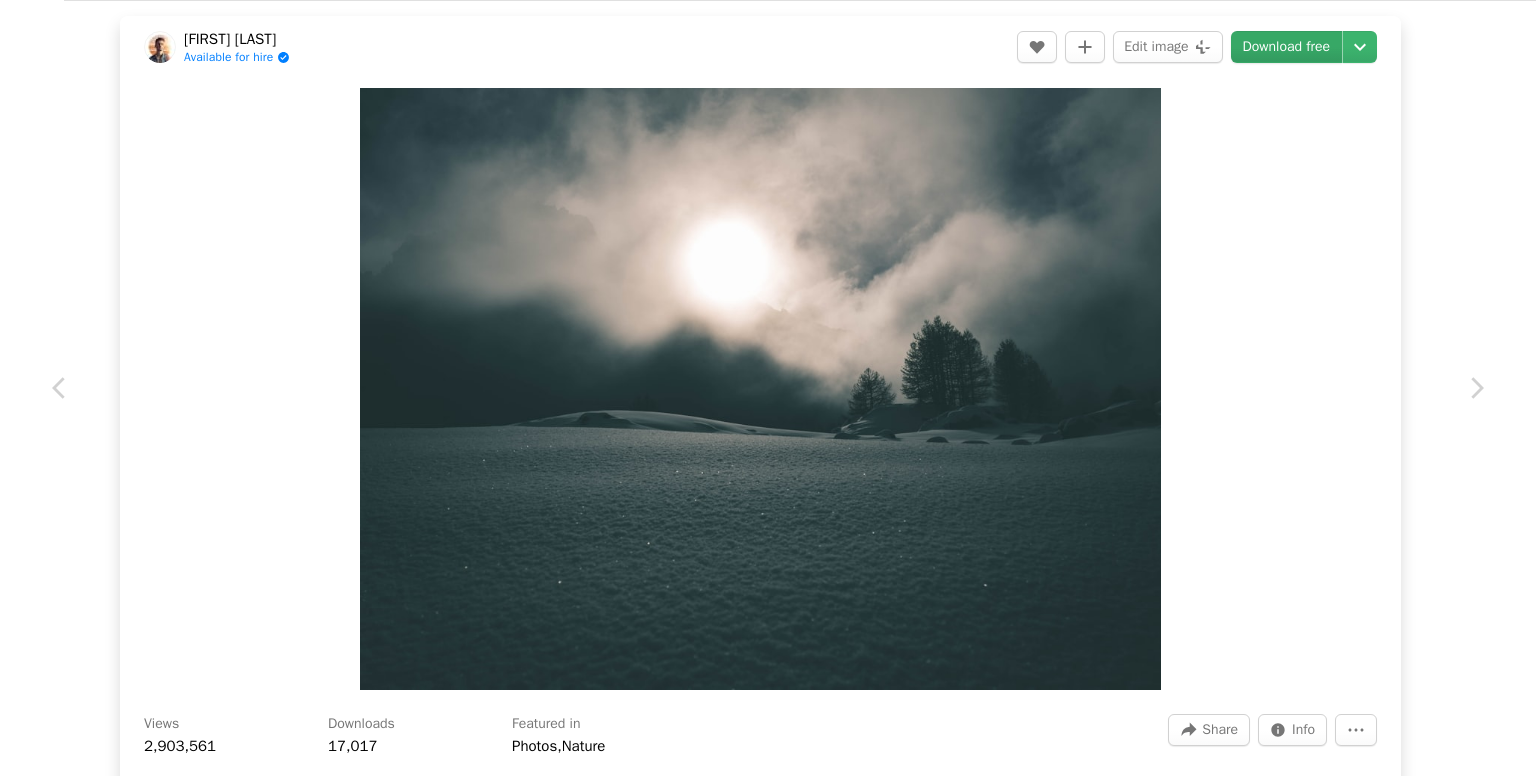click on "Download free" at bounding box center (1287, 47) 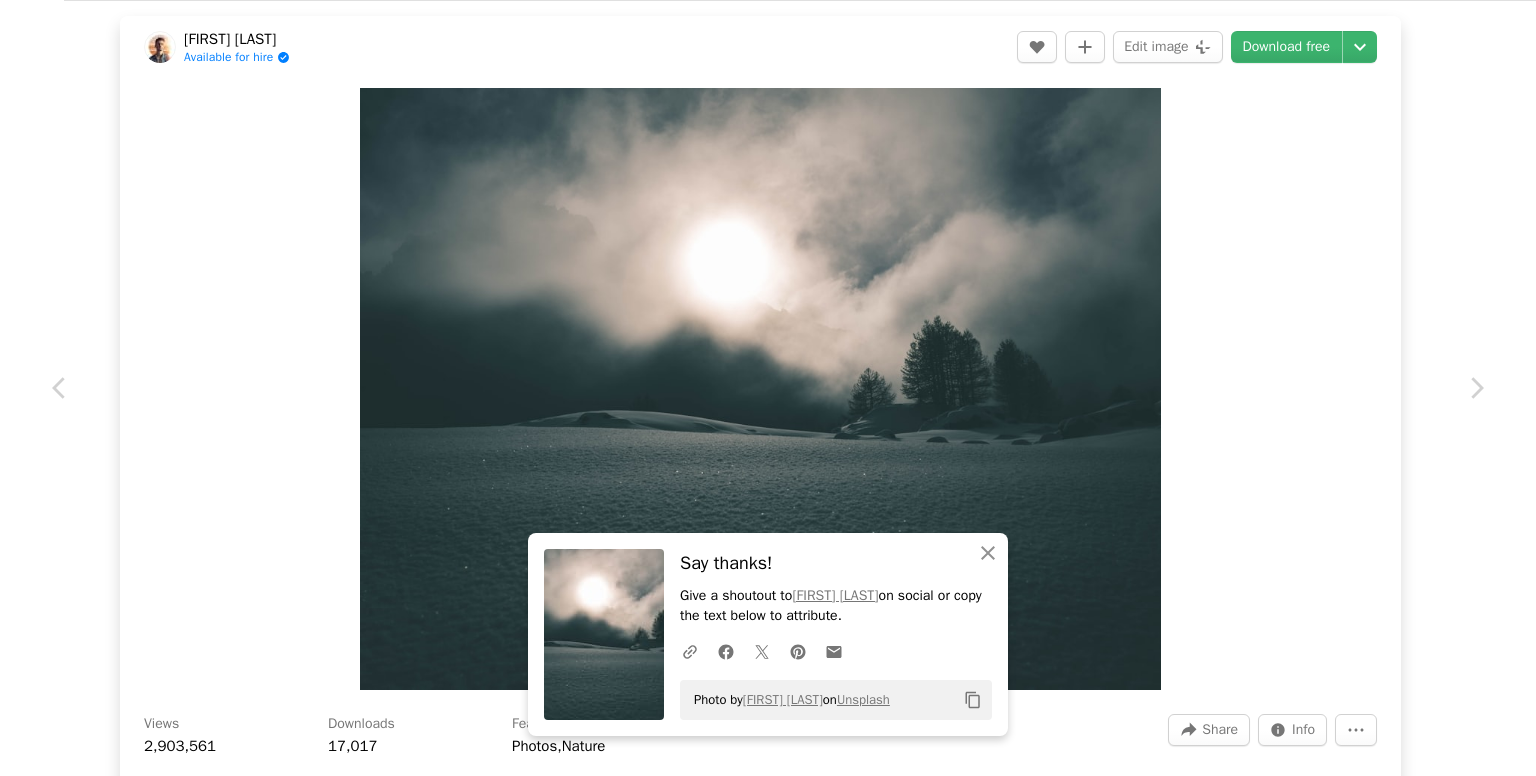 drag, startPoint x: 26, startPoint y: 16, endPoint x: 59, endPoint y: 38, distance: 39.661064 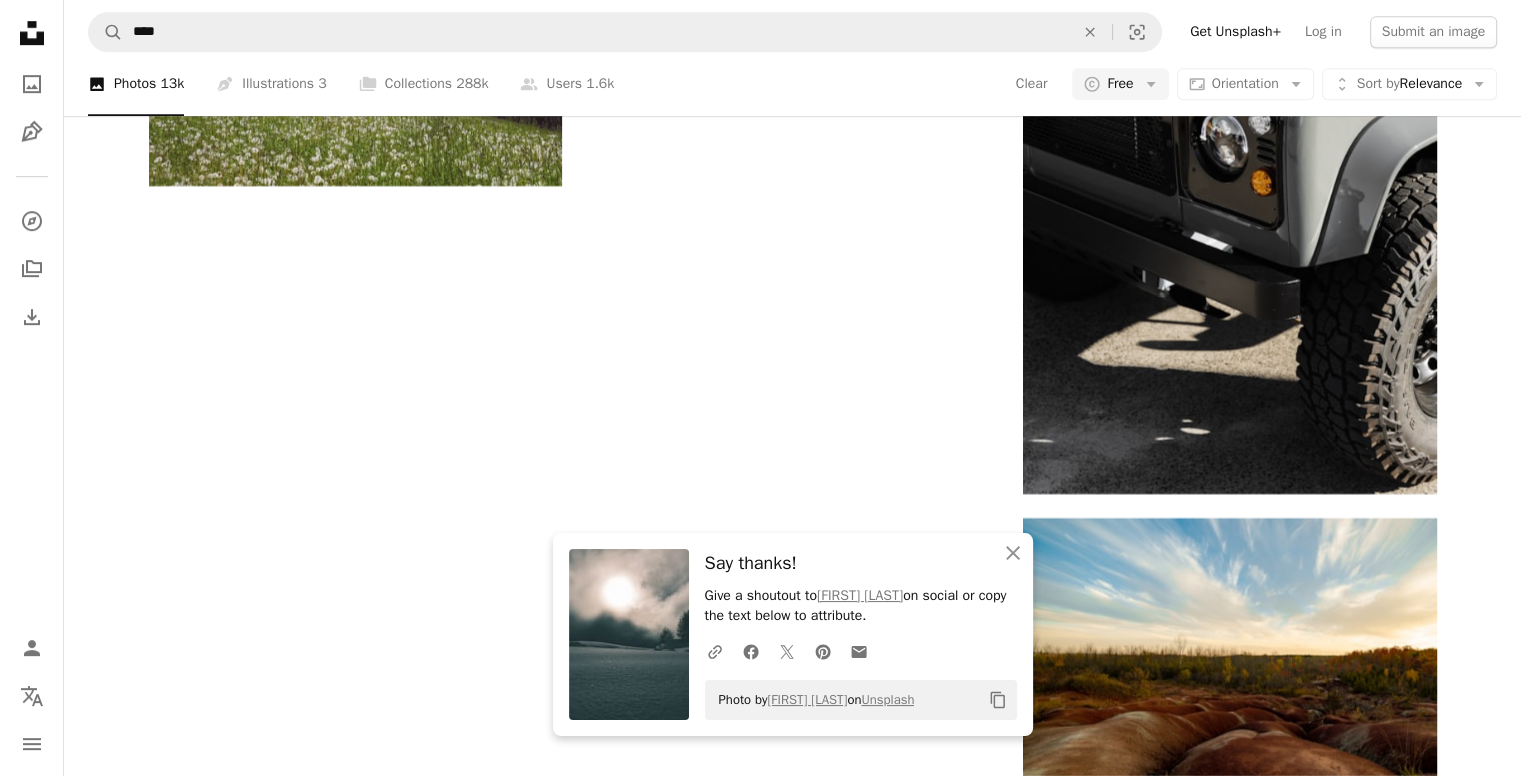 scroll, scrollTop: 13834, scrollLeft: 0, axis: vertical 